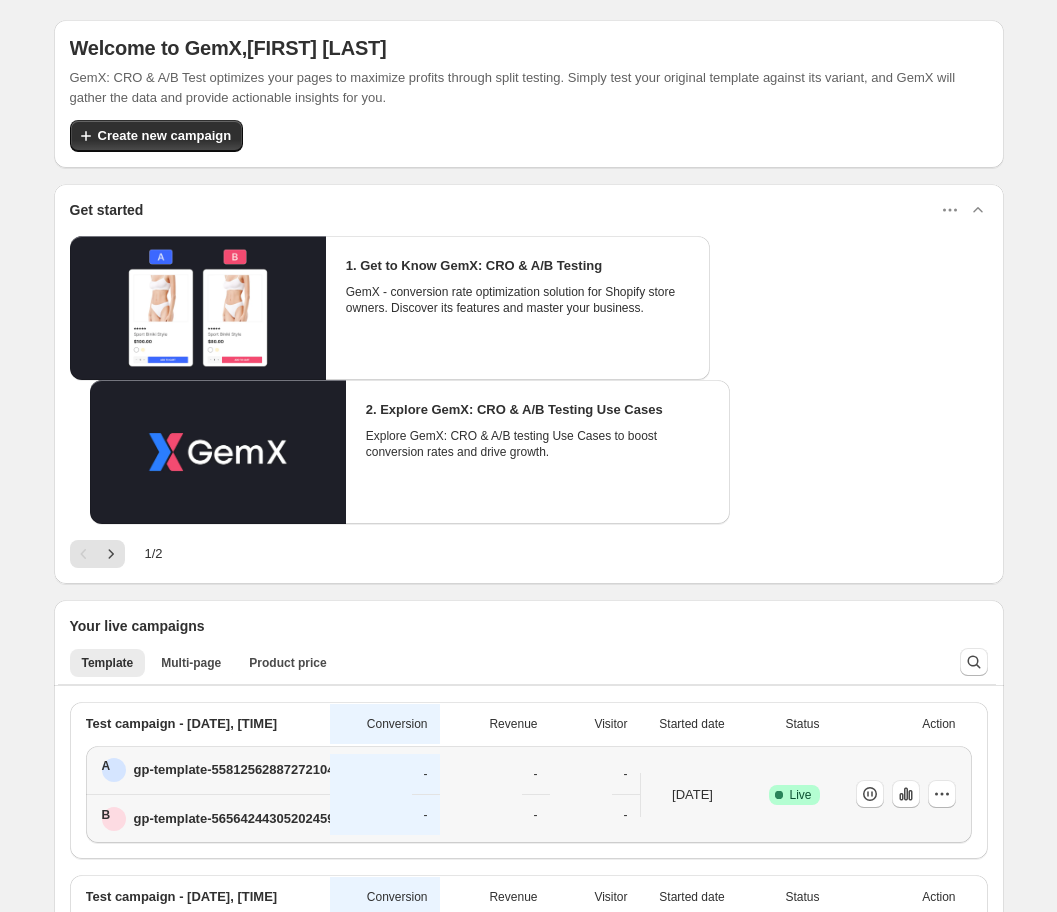 scroll, scrollTop: 235, scrollLeft: 0, axis: vertical 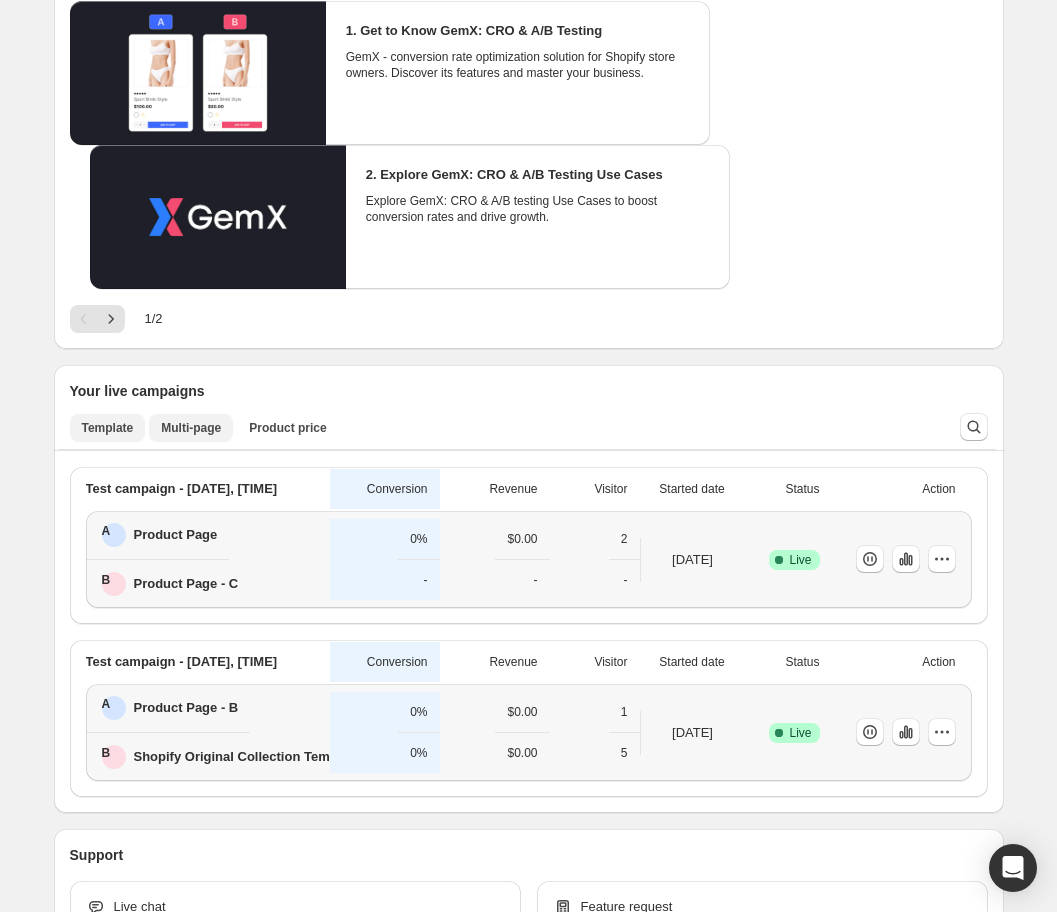 click on "Multi-page" at bounding box center (191, 428) 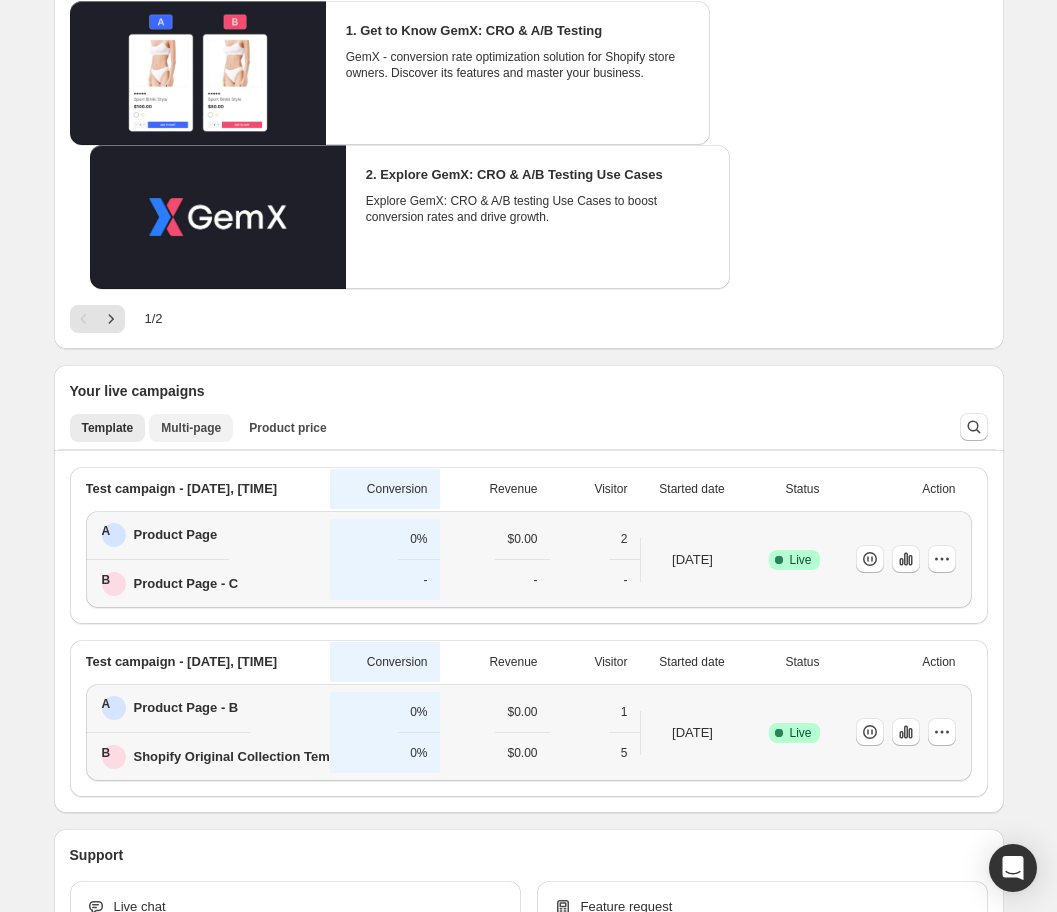 scroll, scrollTop: 62, scrollLeft: 0, axis: vertical 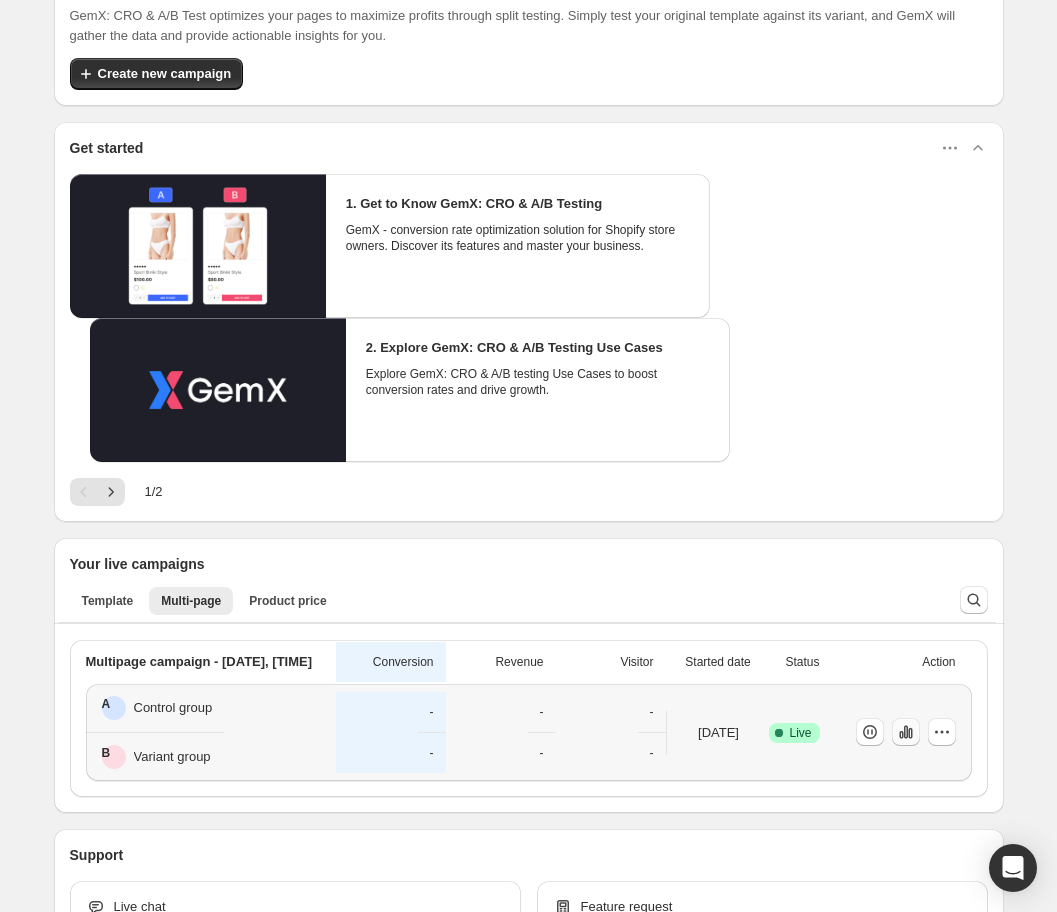 click at bounding box center [870, 732] 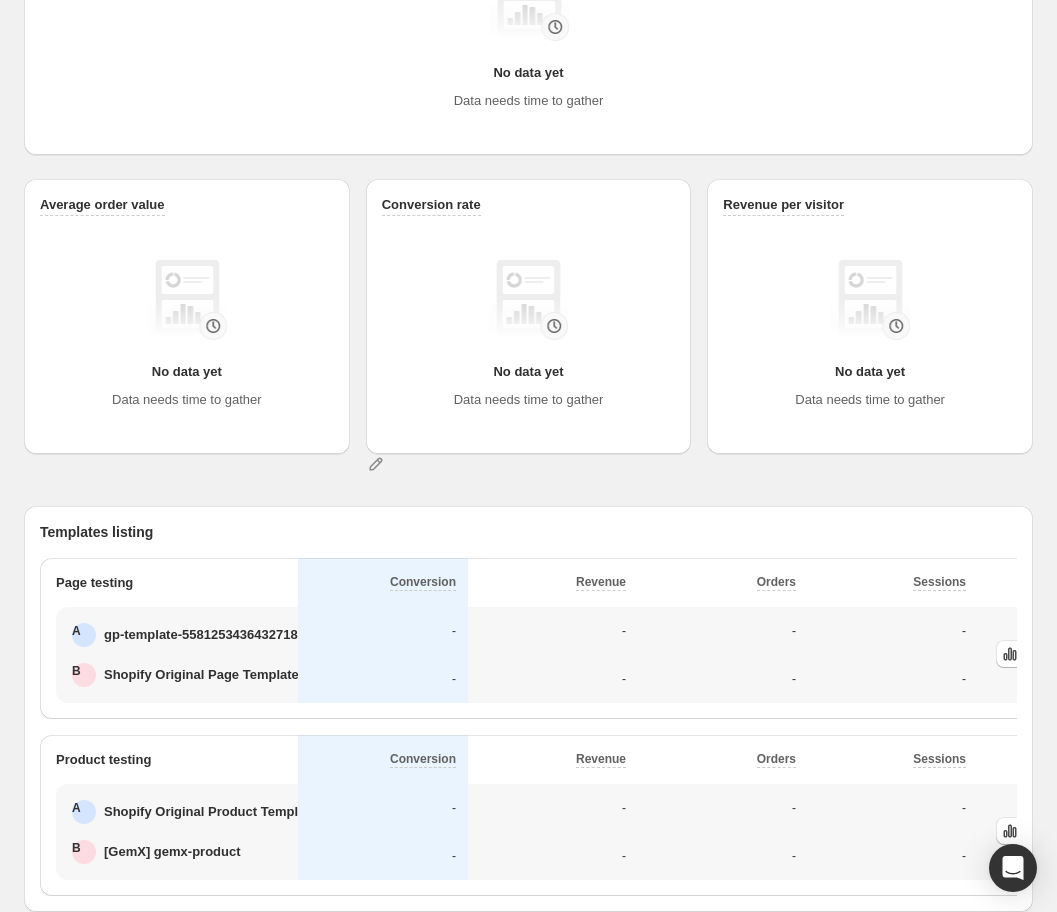 scroll, scrollTop: 0, scrollLeft: 0, axis: both 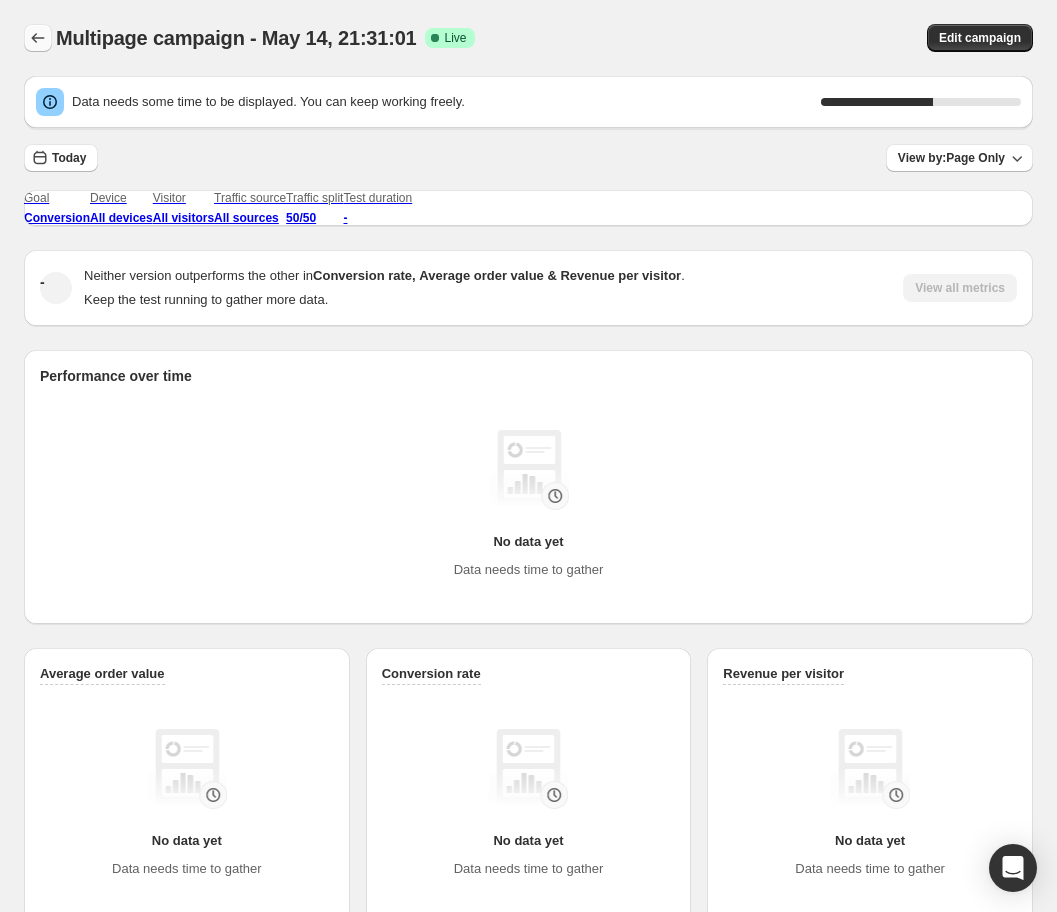 click at bounding box center [38, 38] 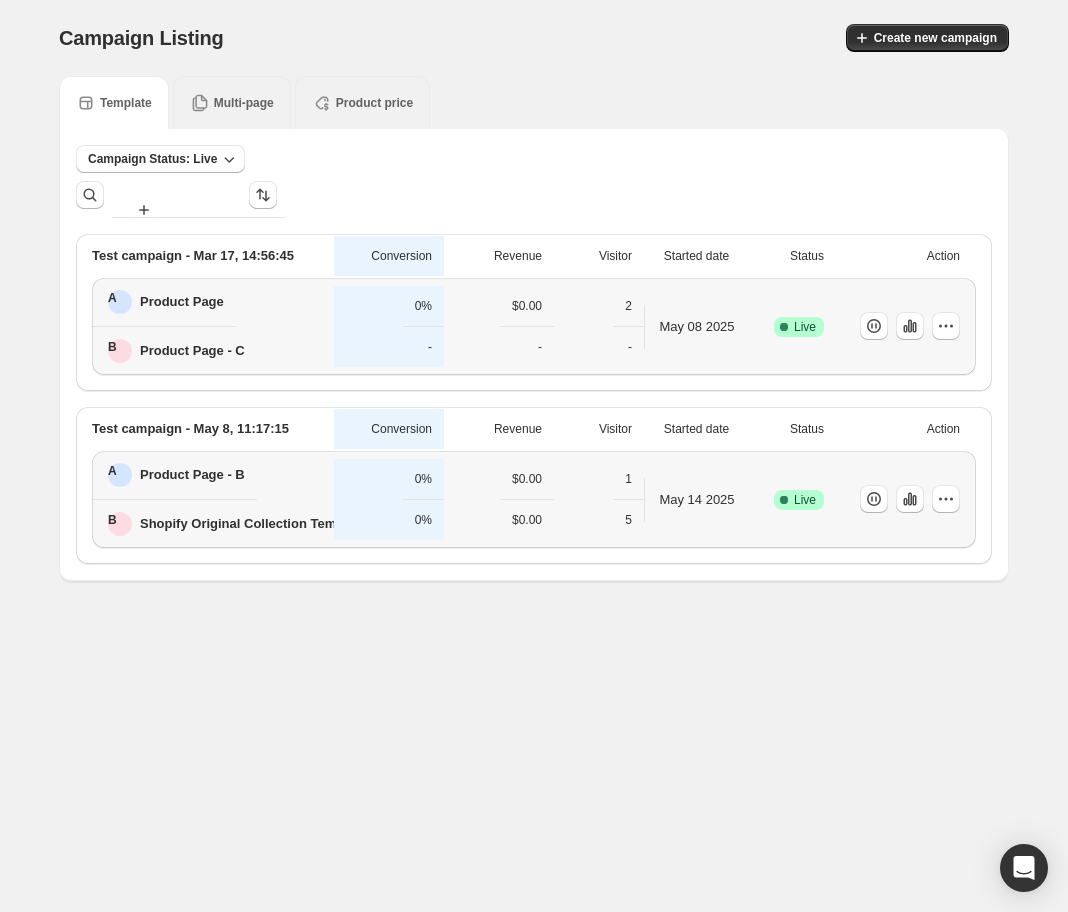 click on "Multi-page" at bounding box center [126, 103] 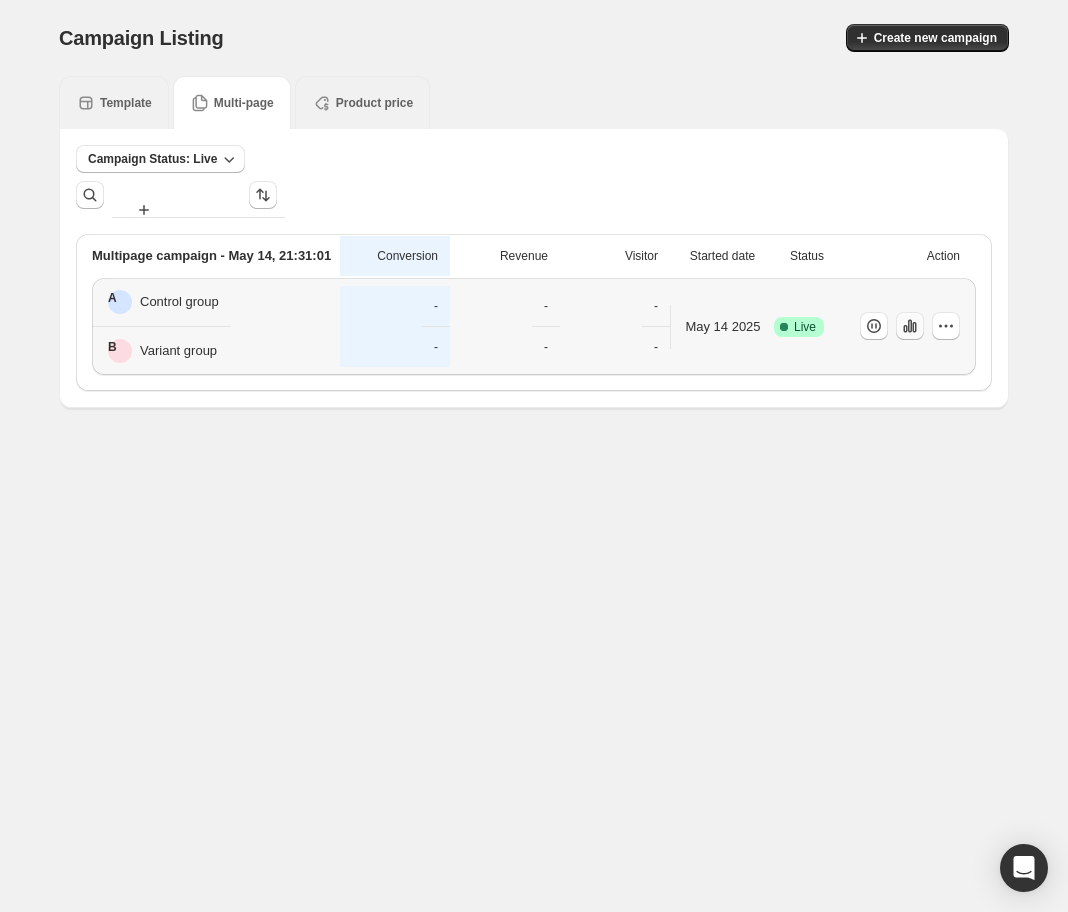 click at bounding box center [874, 326] 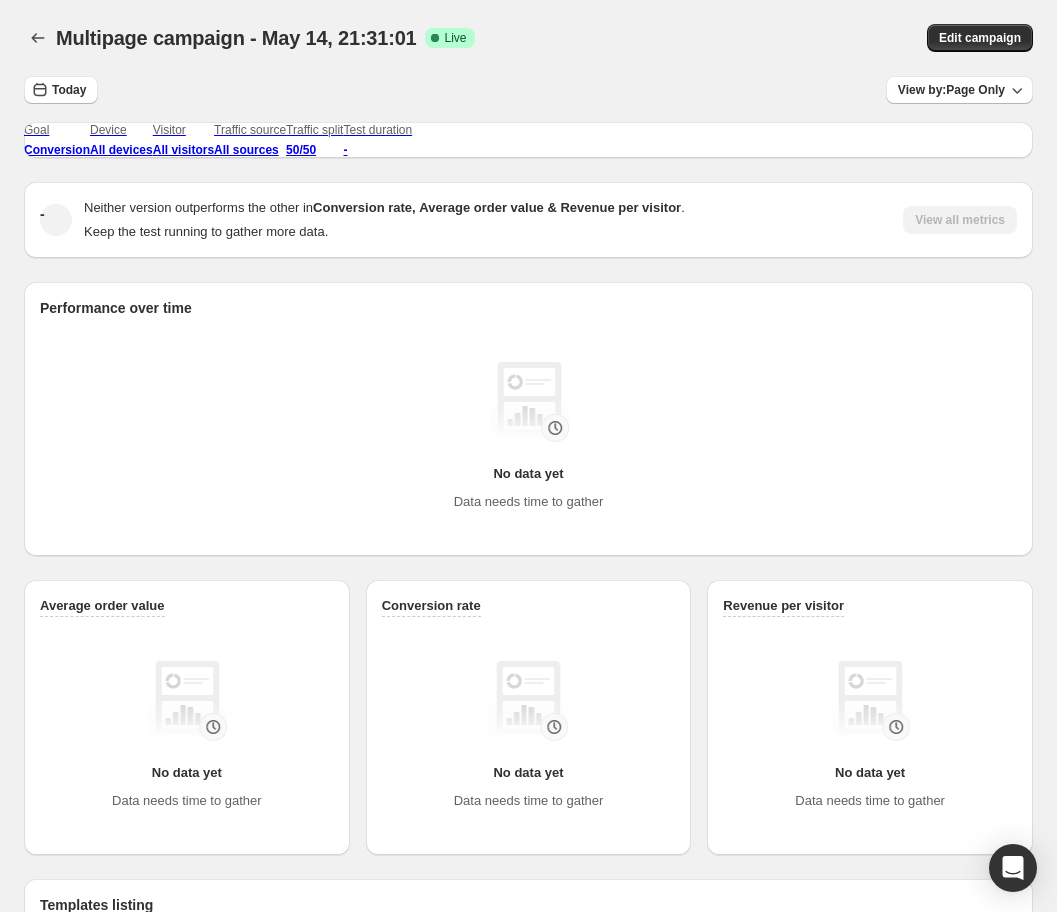 scroll, scrollTop: 522, scrollLeft: 0, axis: vertical 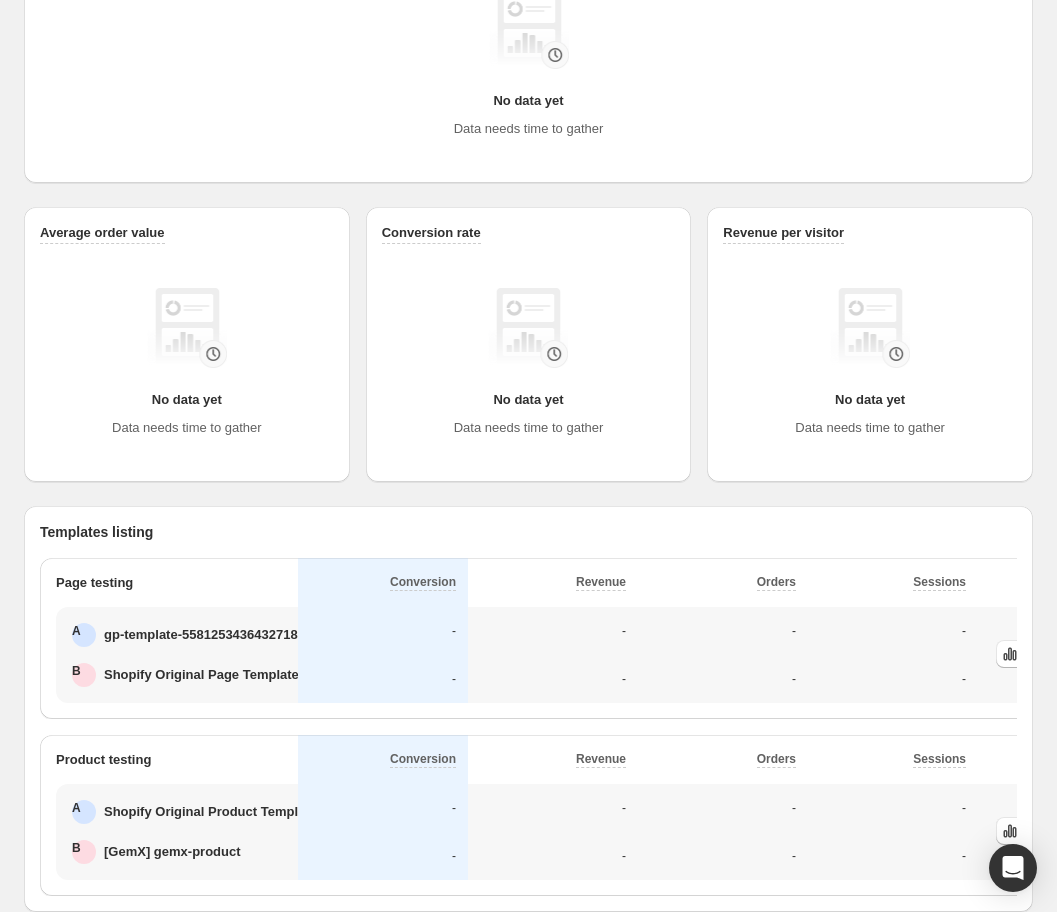 click on "gp-template-558125343643271825" at bounding box center [208, 635] 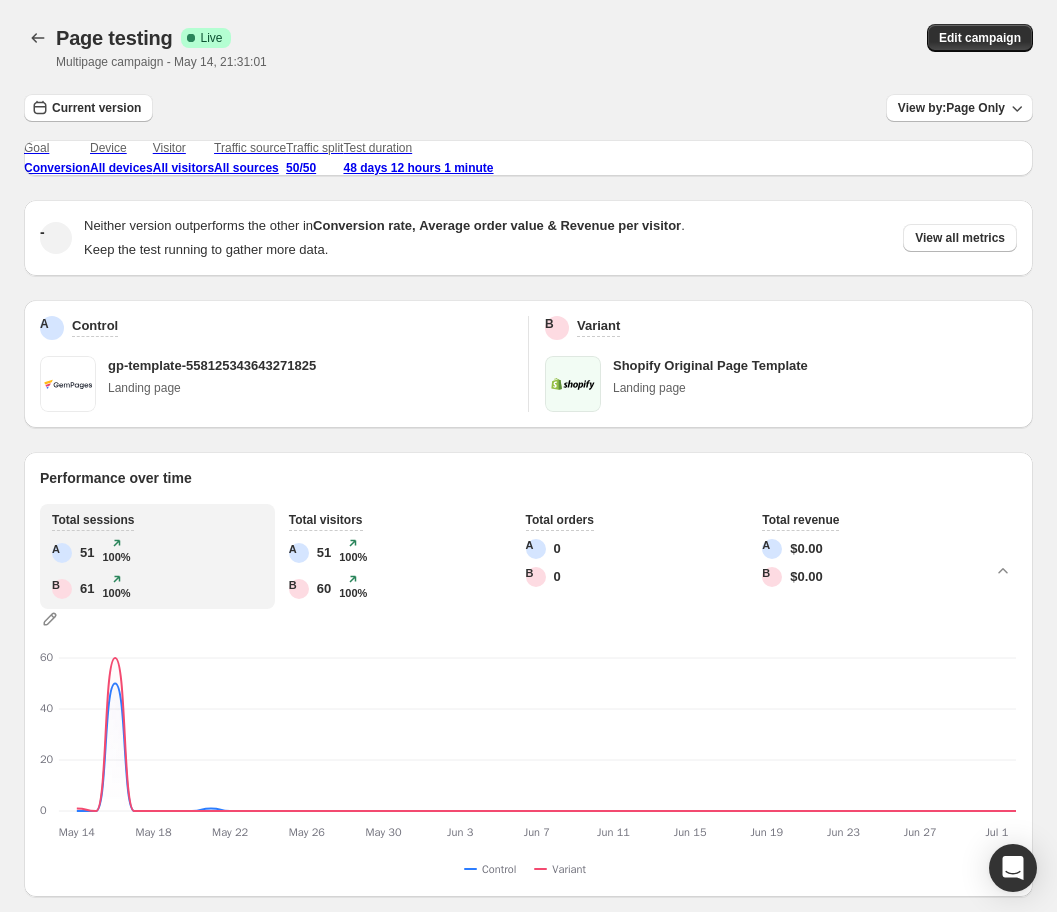 scroll, scrollTop: 25, scrollLeft: 0, axis: vertical 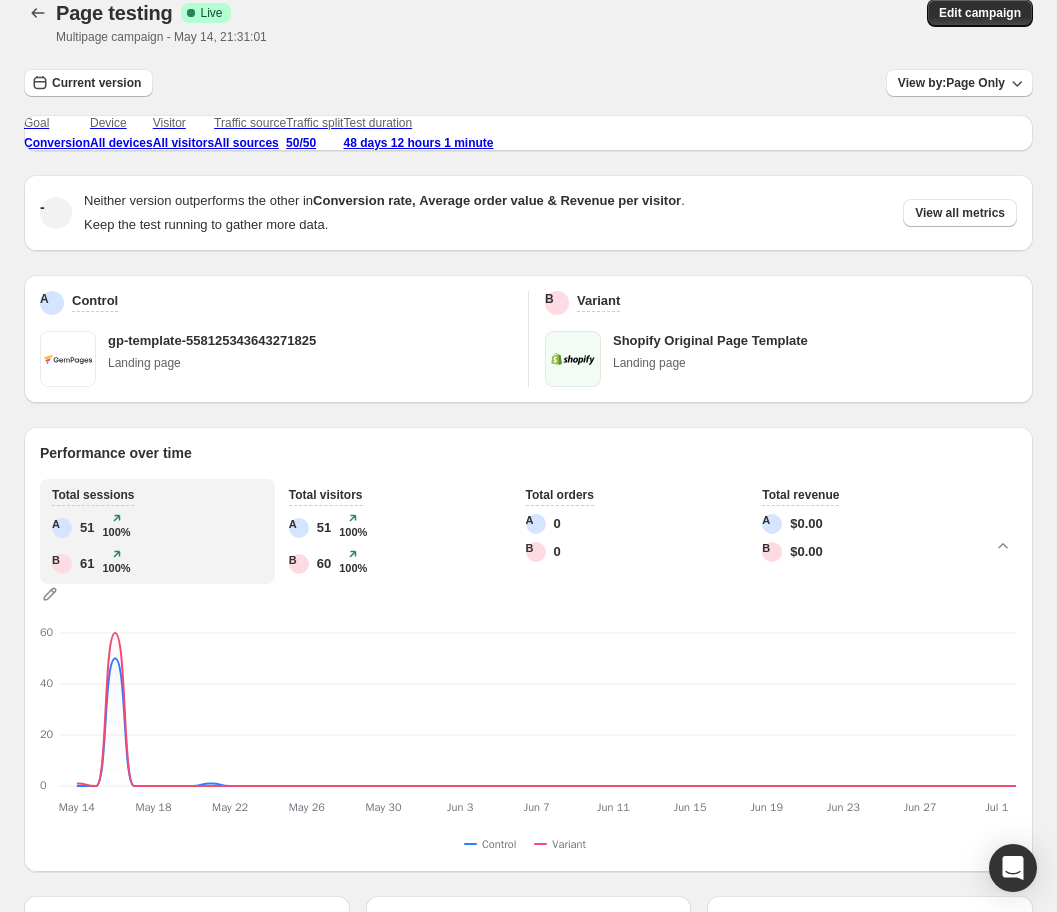 click on "gp-template-558125343643271825" at bounding box center [212, 341] 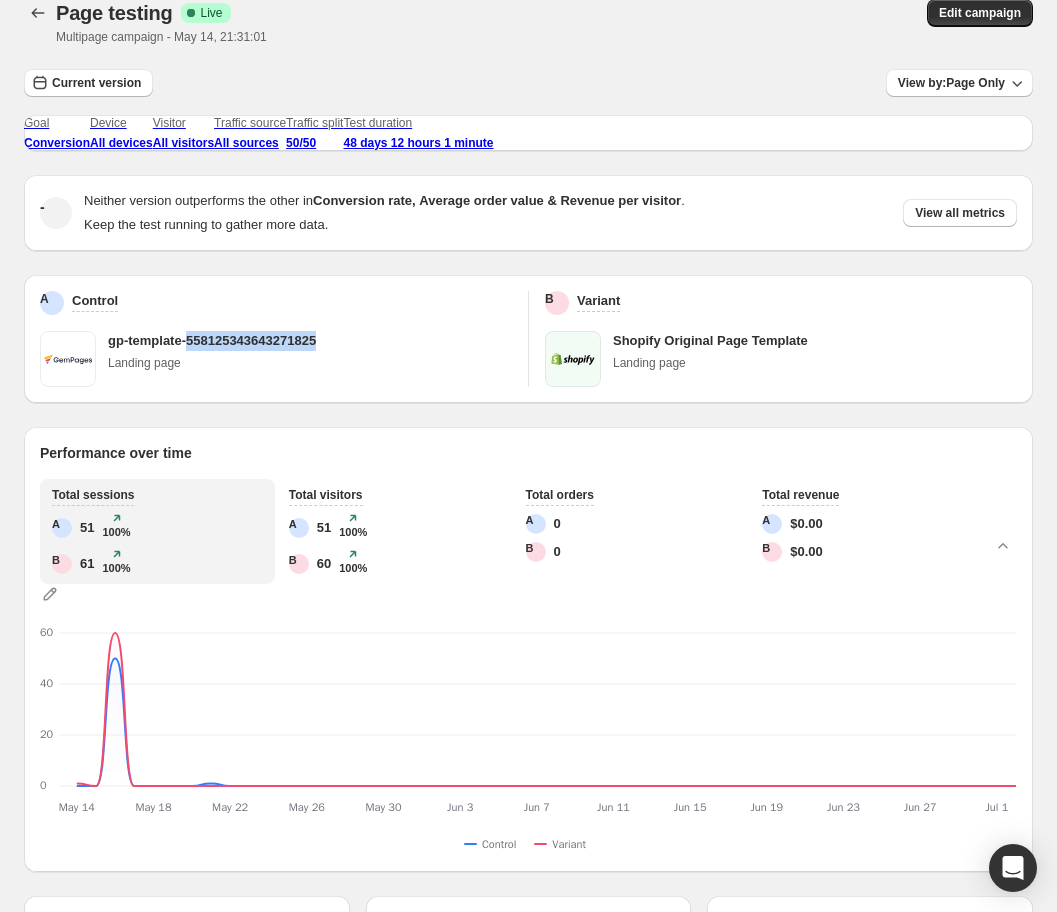 click on "gp-template-558125343643271825" at bounding box center [212, 341] 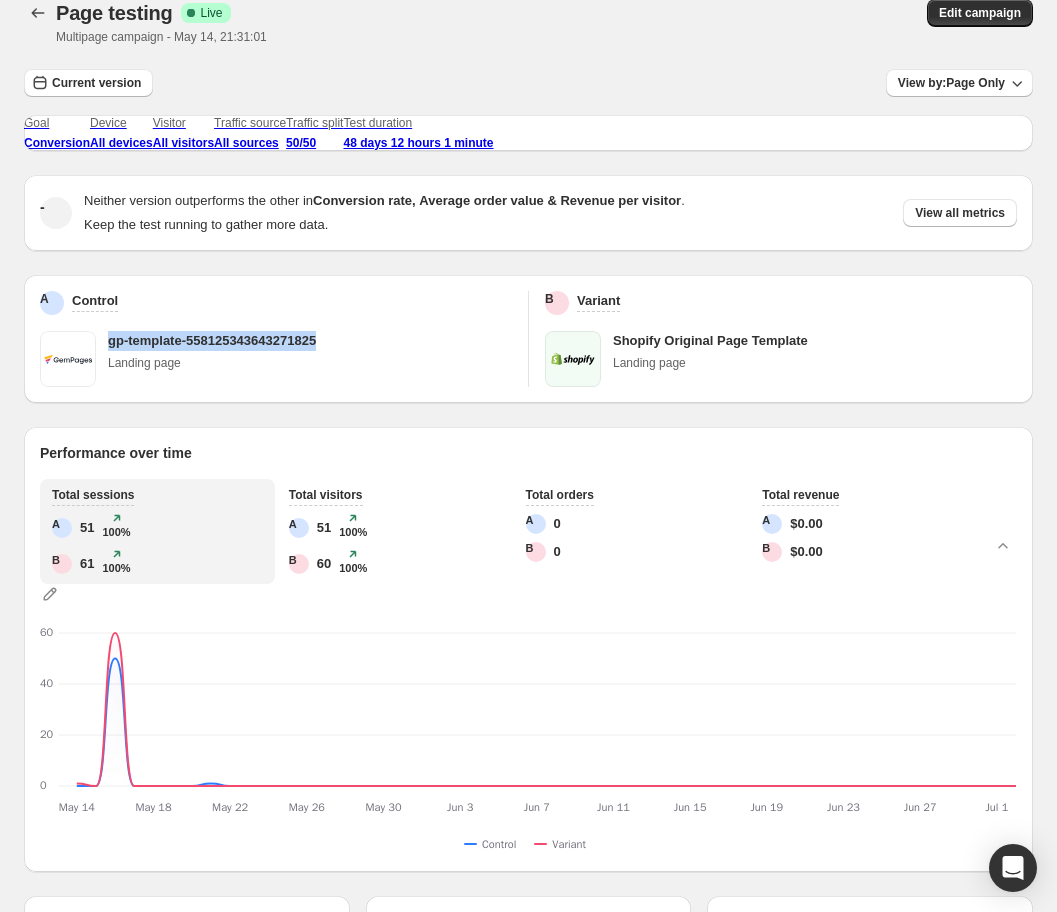 click on "gp-template-558125343643271825" at bounding box center (212, 341) 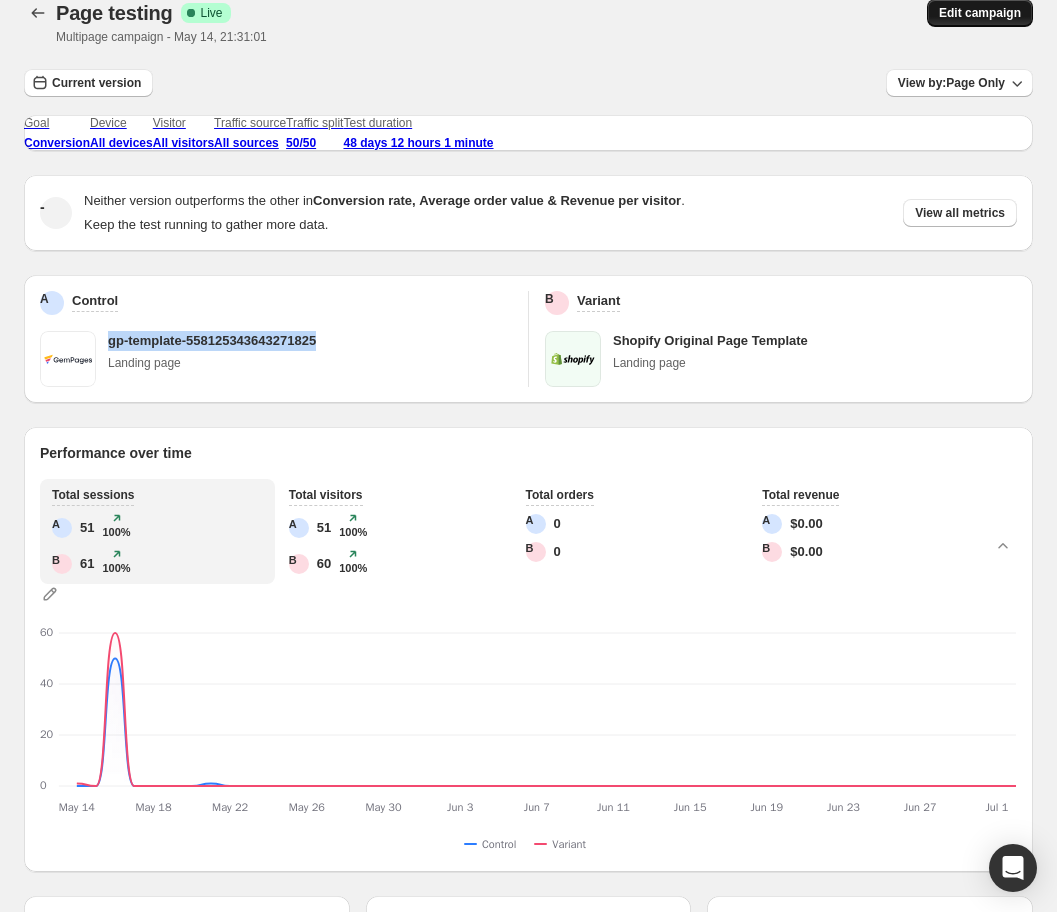 click on "Edit campaign" at bounding box center [980, 13] 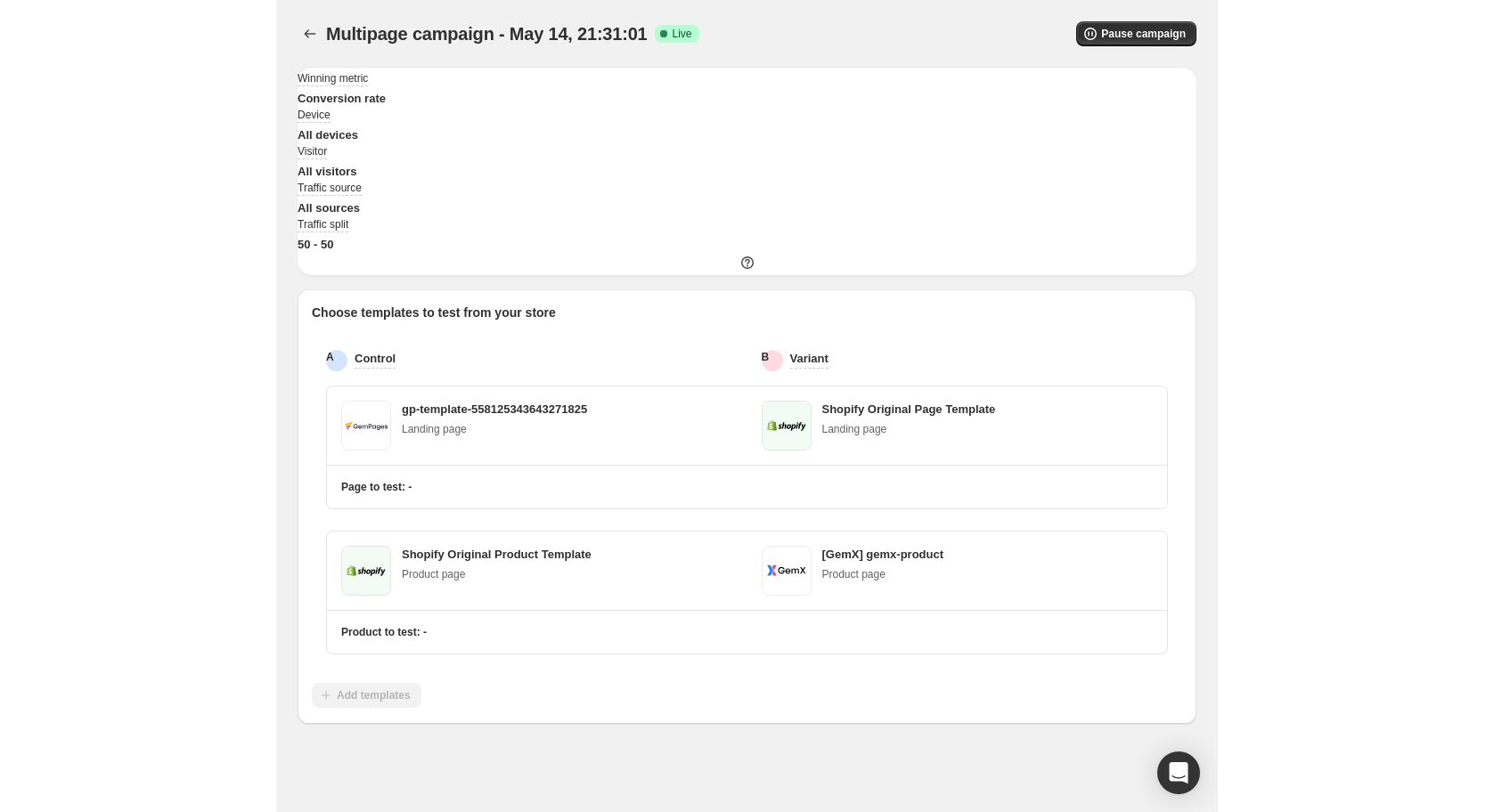 scroll, scrollTop: 0, scrollLeft: 0, axis: both 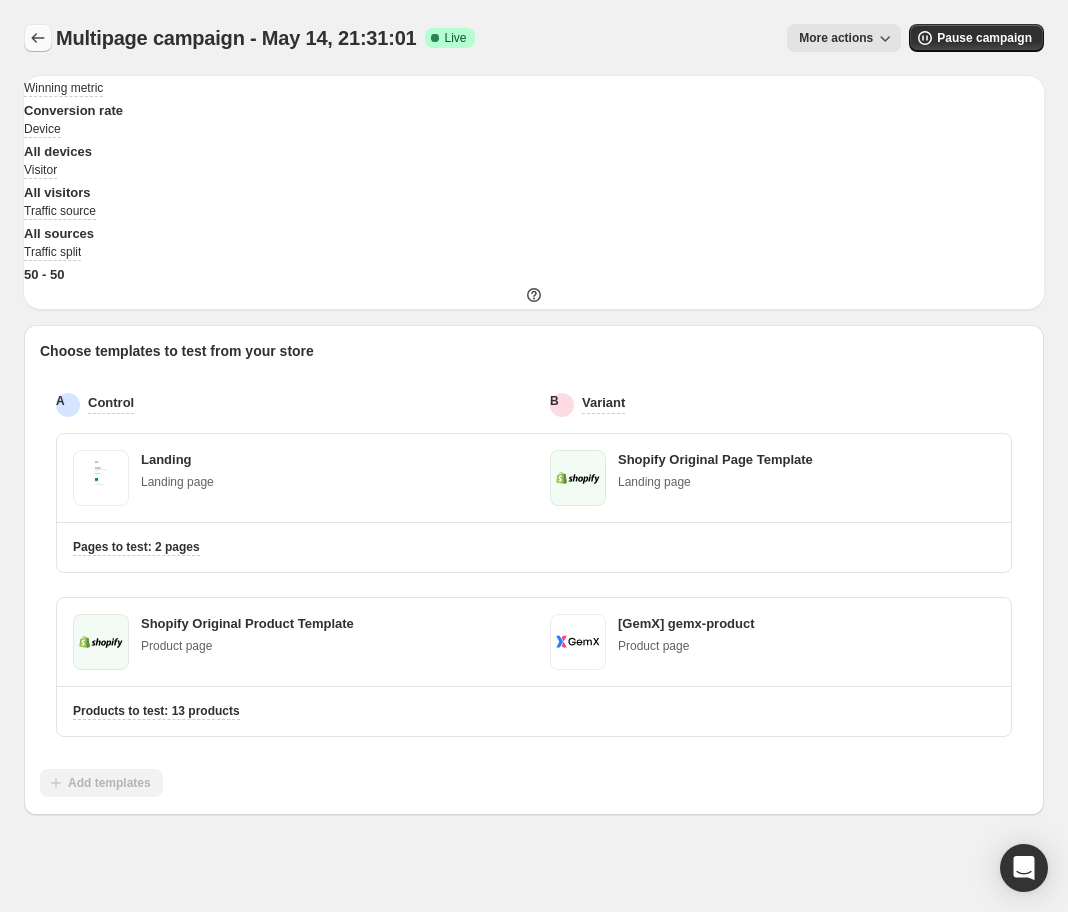 click at bounding box center [38, 38] 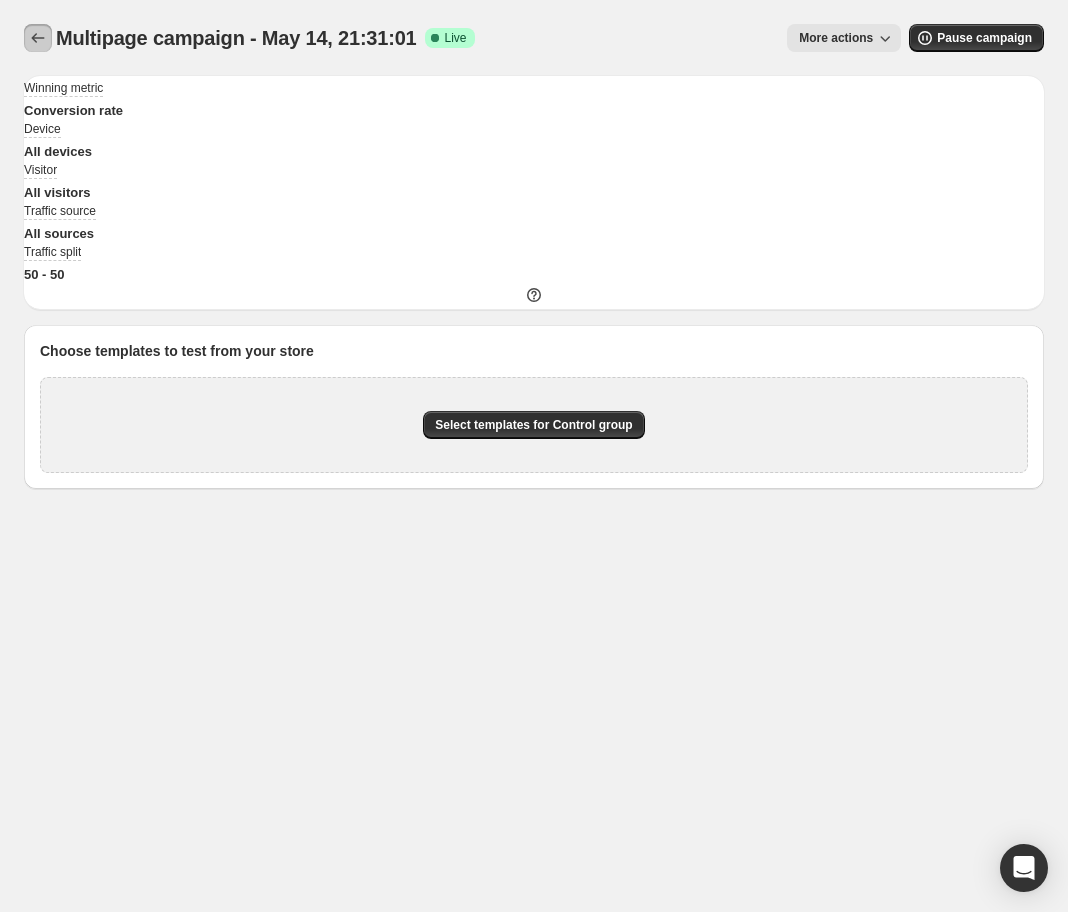 click at bounding box center (38, 38) 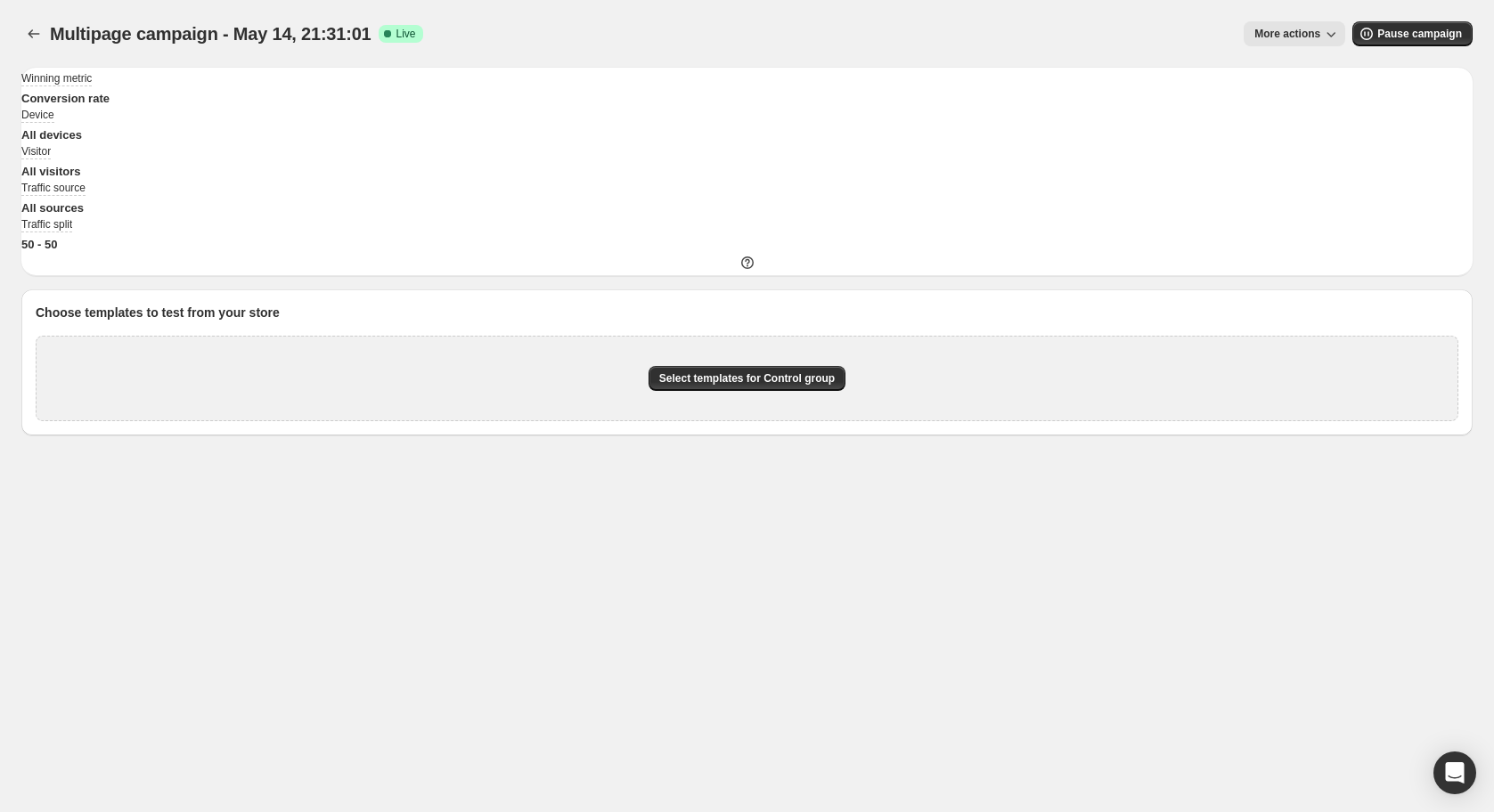 click on "Multipage campaign  - May 14, 21:31:01. This page is ready Multipage campaign  - May 14, 21:31:01 Success Complete Live More actions More actions More actions Pause campaign Winning metric Conversion rate Device All devices Visitor All visitors Traffic source All sources Traffic split 50 - 50 Choose templates to test from your store Select templates for Control group" at bounding box center [747, 217] 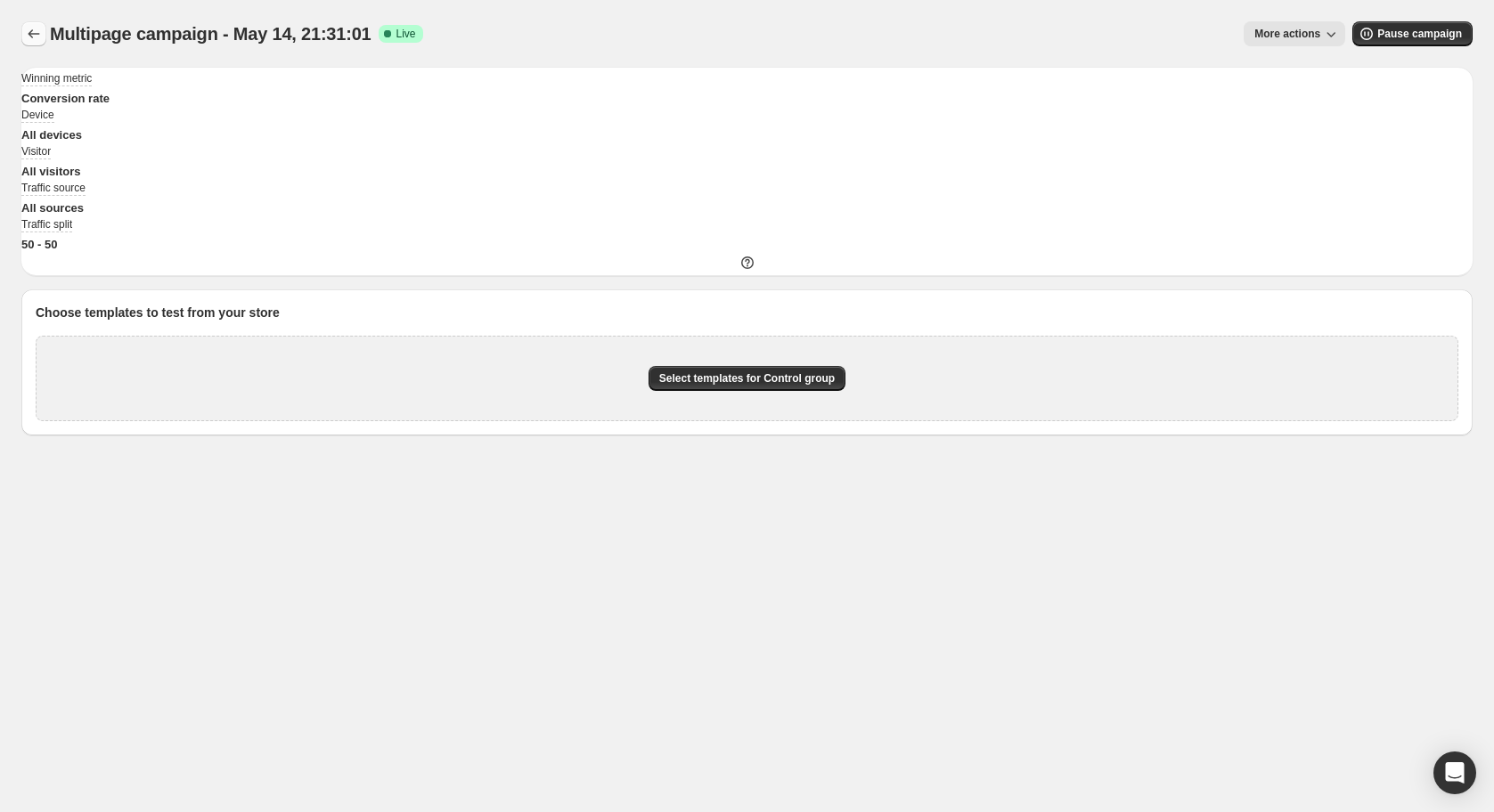 click at bounding box center (34, 34) 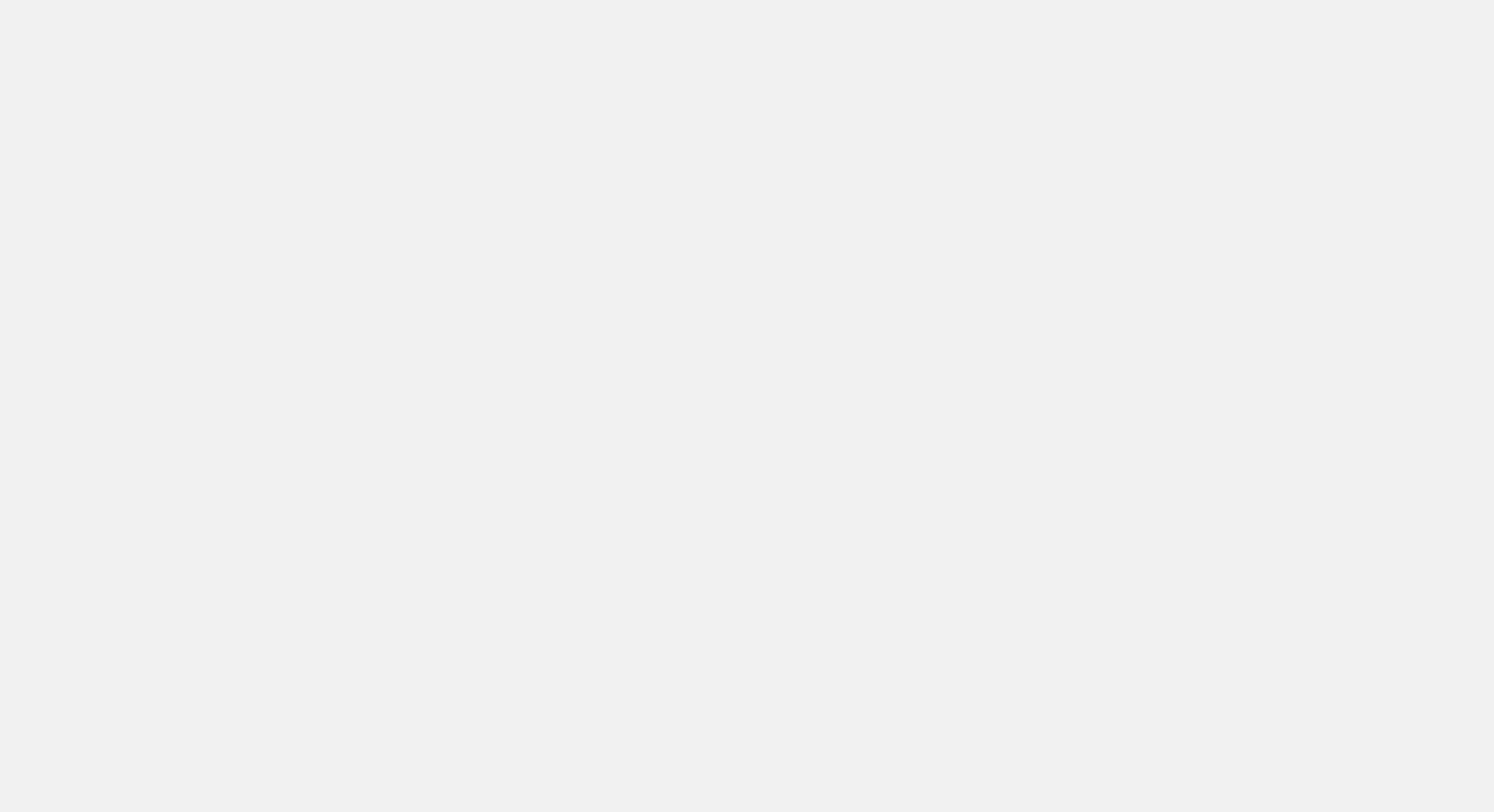scroll, scrollTop: 0, scrollLeft: 0, axis: both 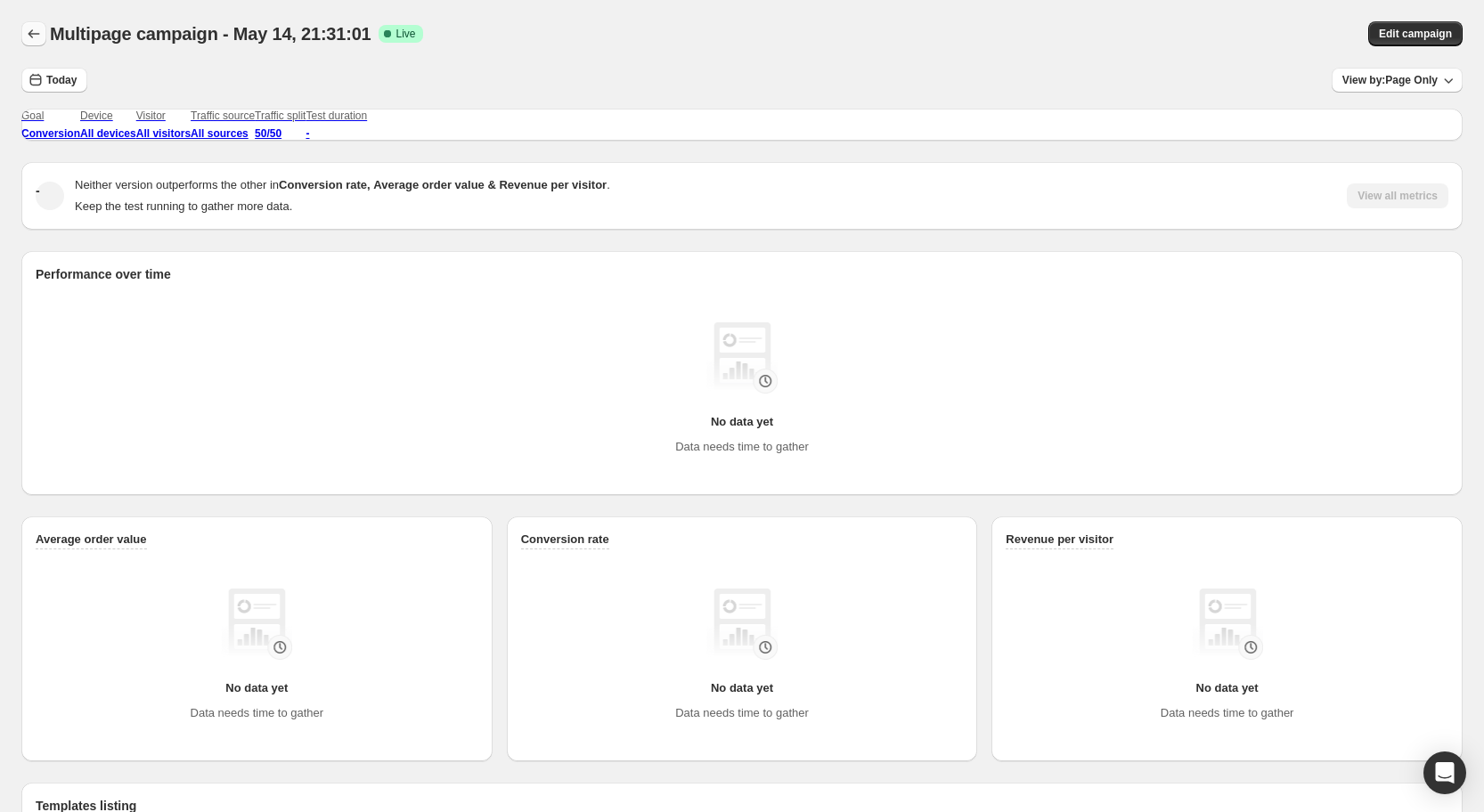 click at bounding box center [34, 34] 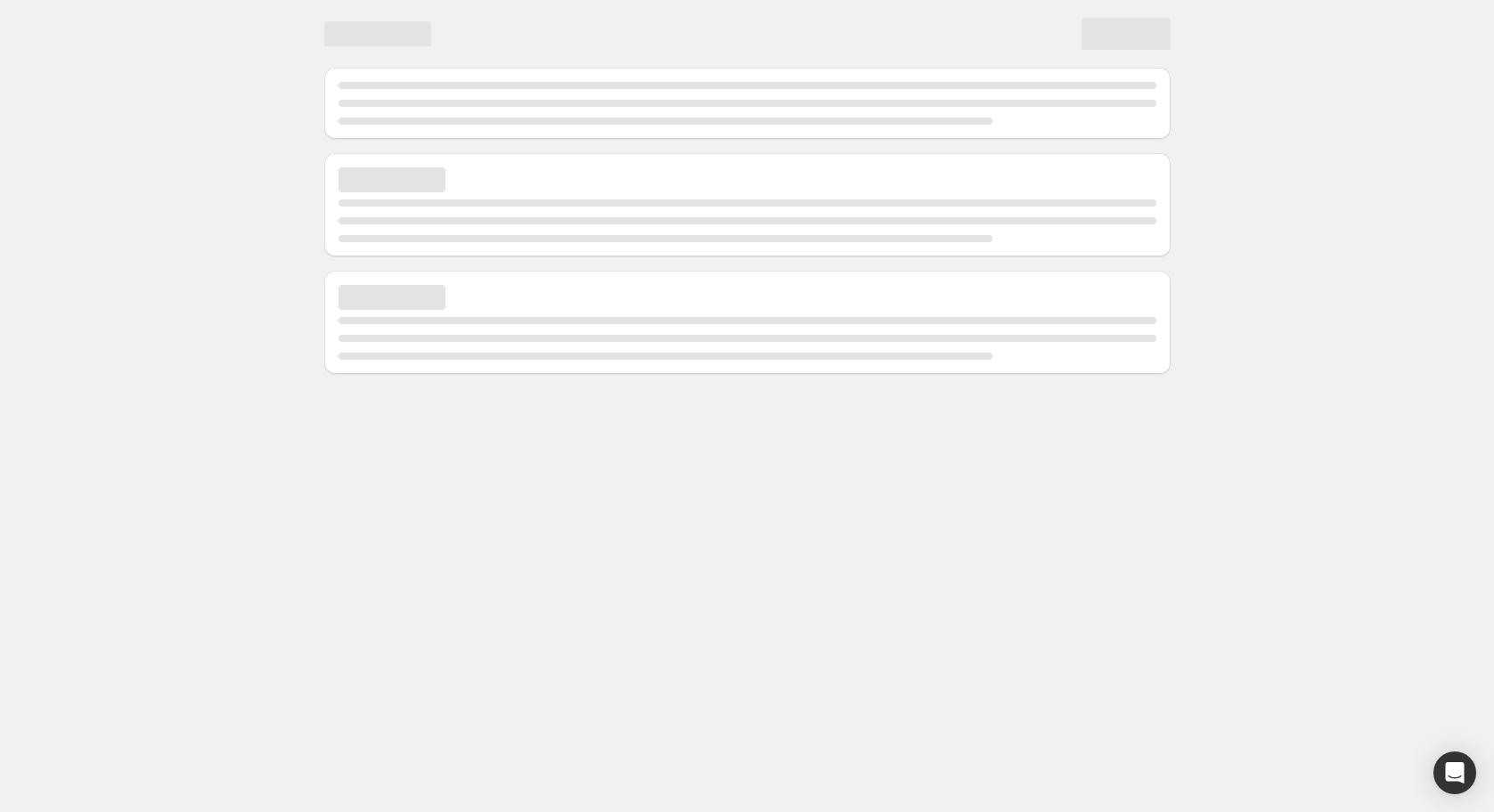 click on "Home Campaigns Analytics Plans Preferences" at bounding box center [747, 191] 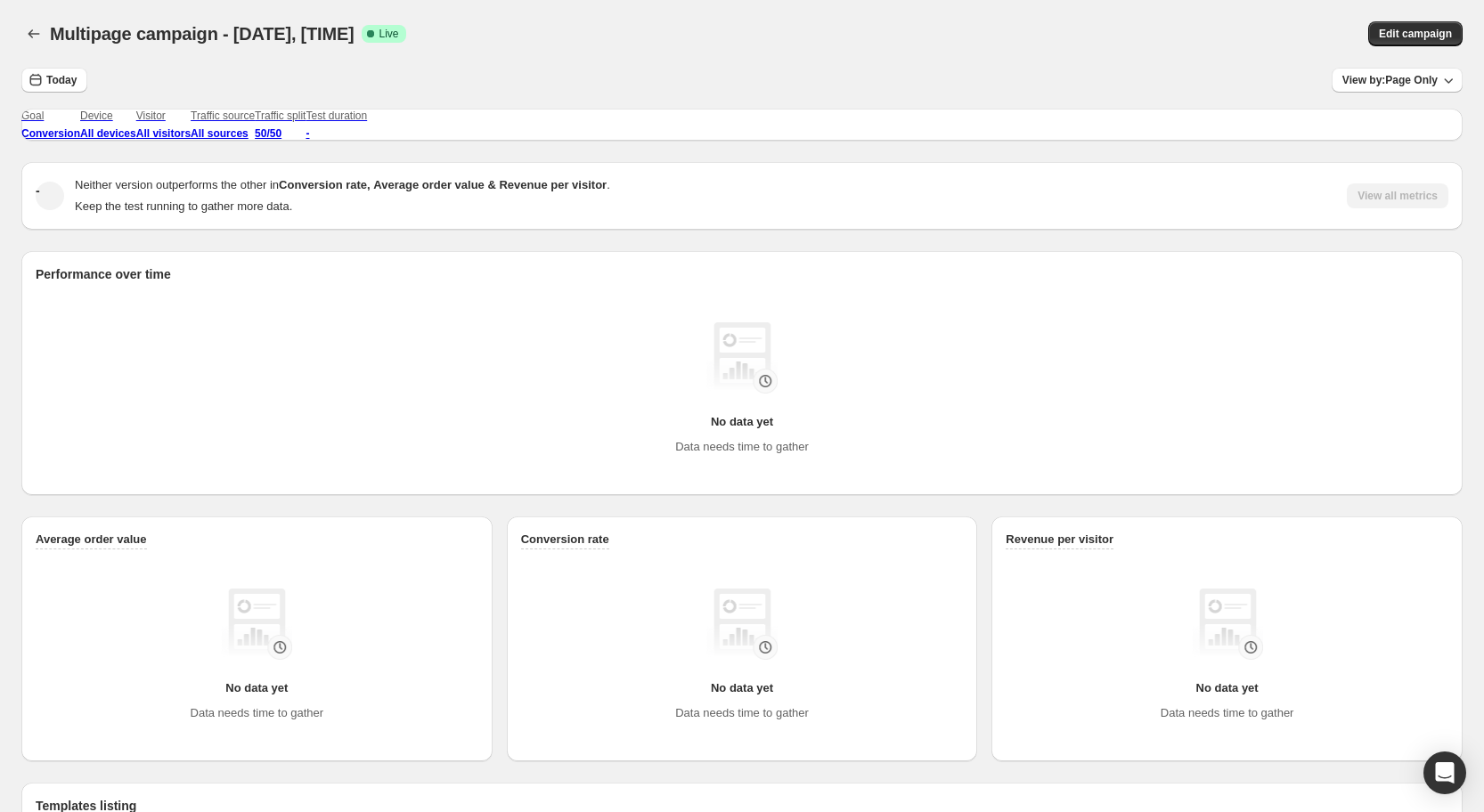 scroll, scrollTop: 445, scrollLeft: 0, axis: vertical 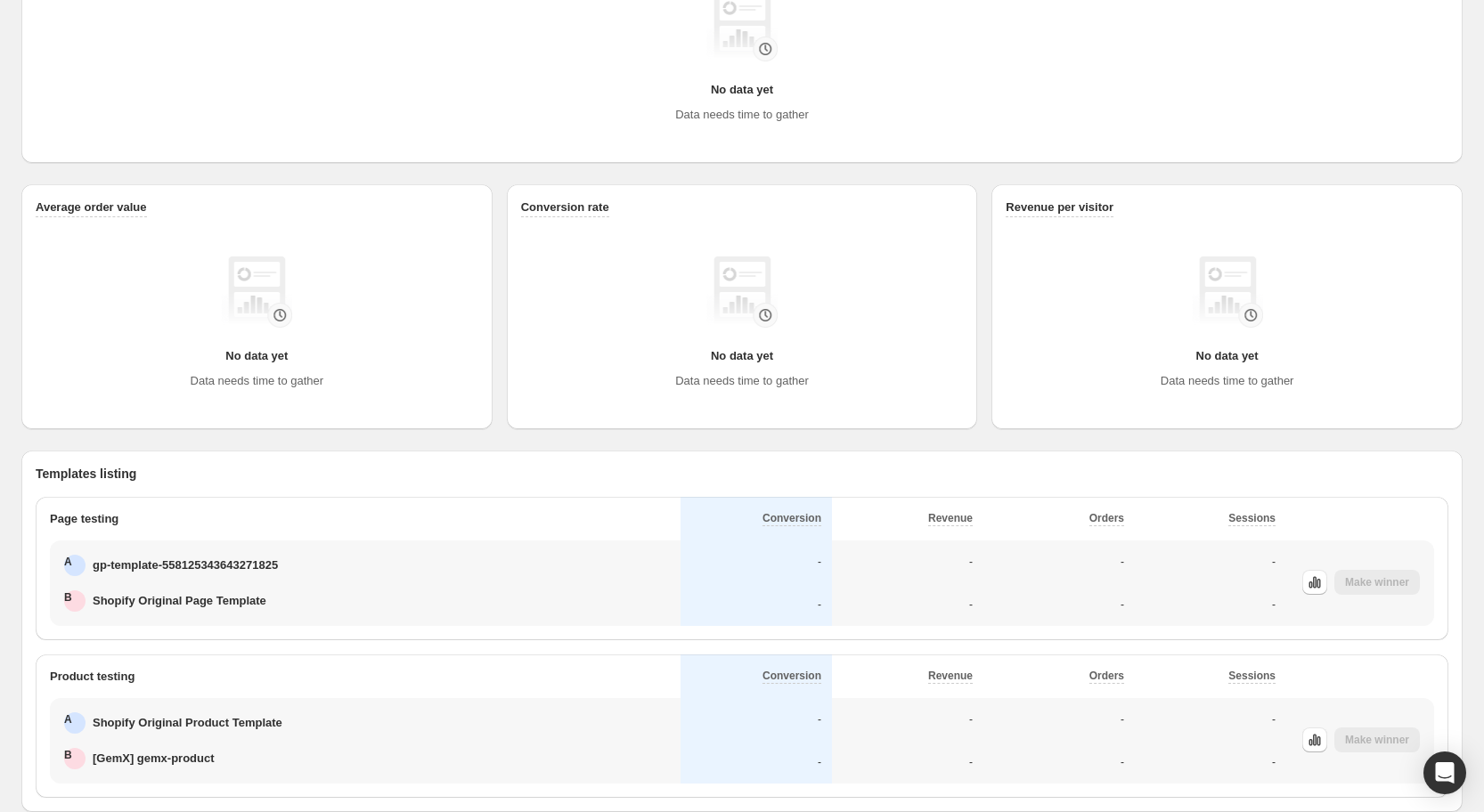 click on "gp-template-558125343643271825" at bounding box center (185, 565) 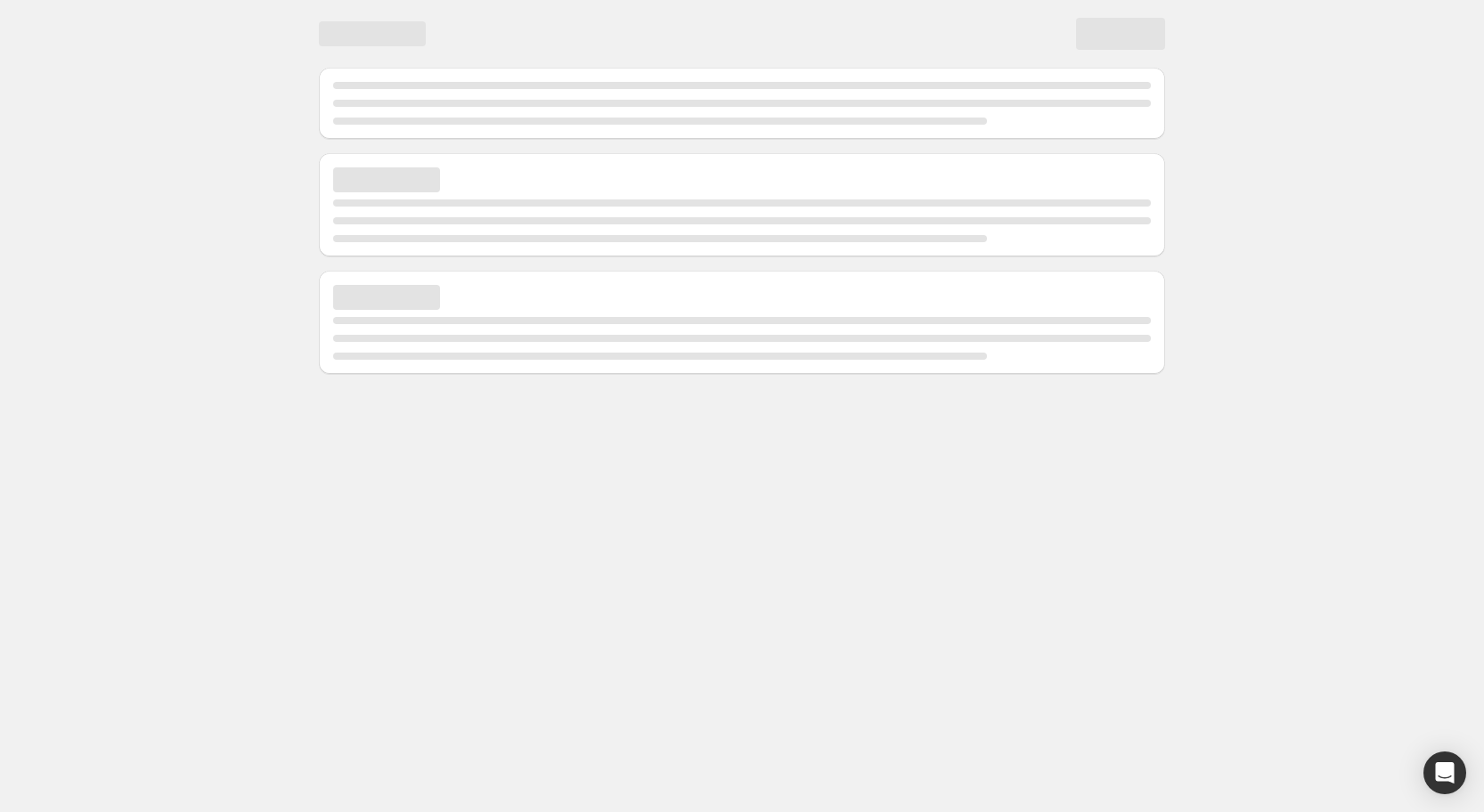 scroll, scrollTop: 0, scrollLeft: 0, axis: both 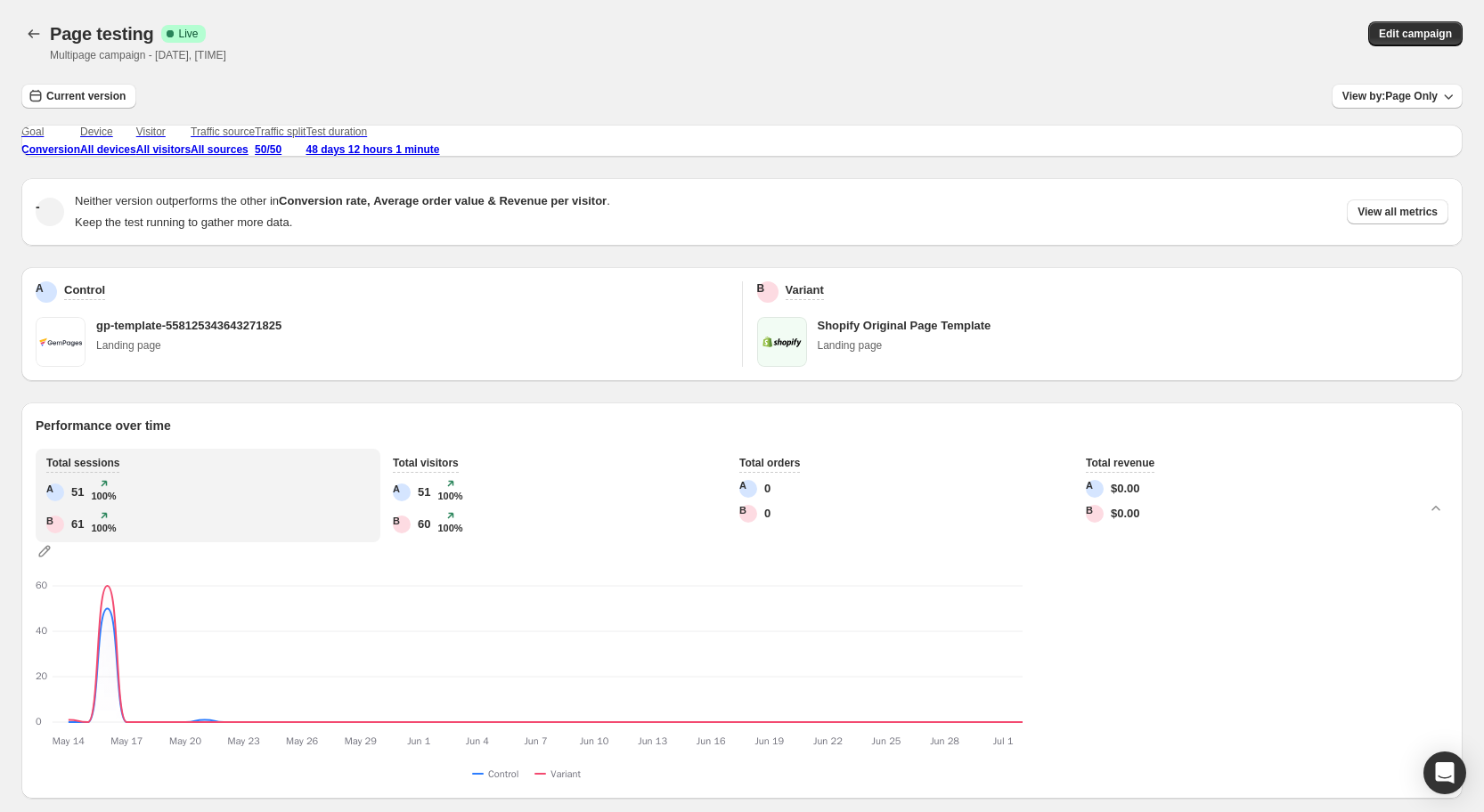 click on "gp-template-558125343643271825" at bounding box center [189, 326] 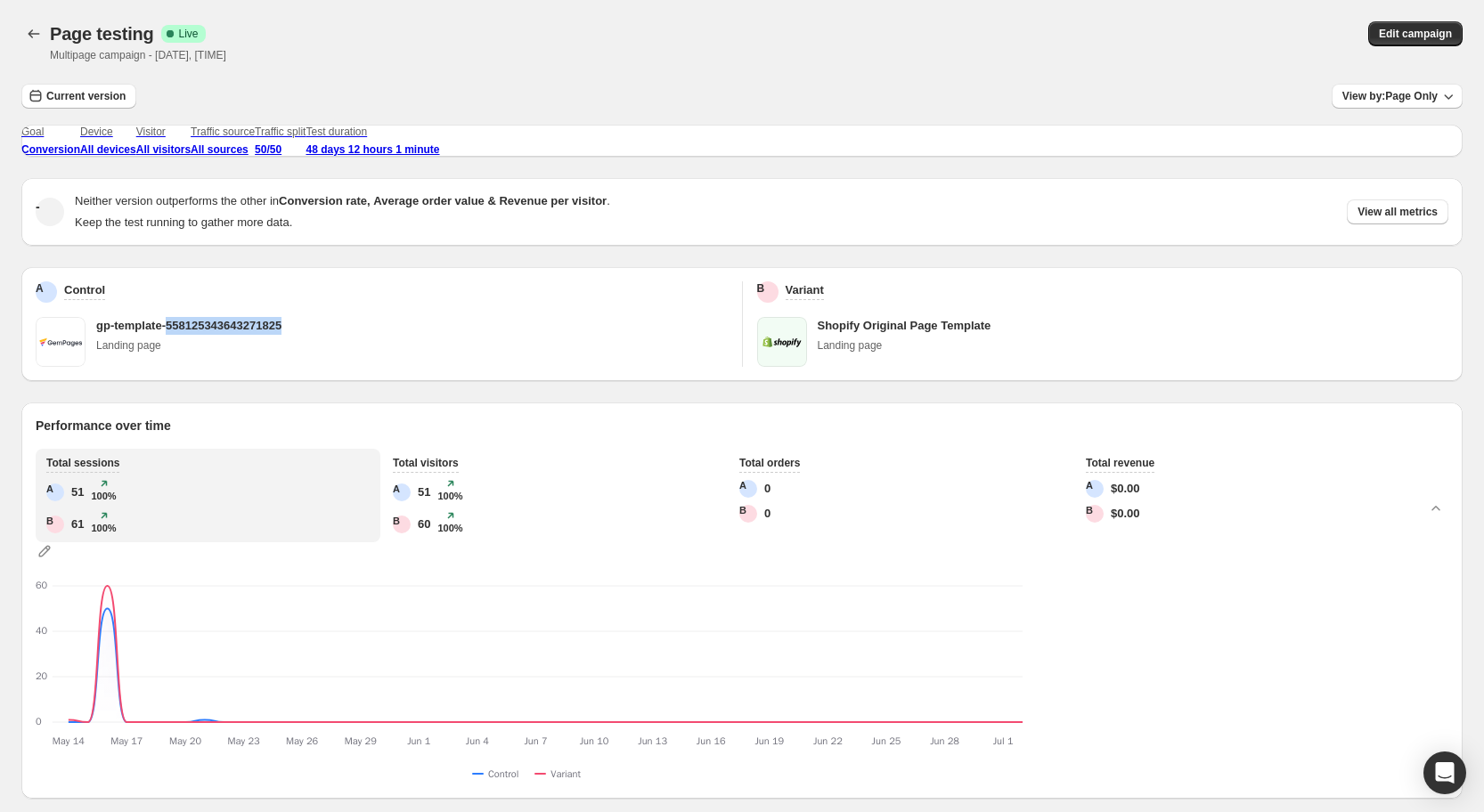 click on "gp-template-558125343643271825" at bounding box center (189, 326) 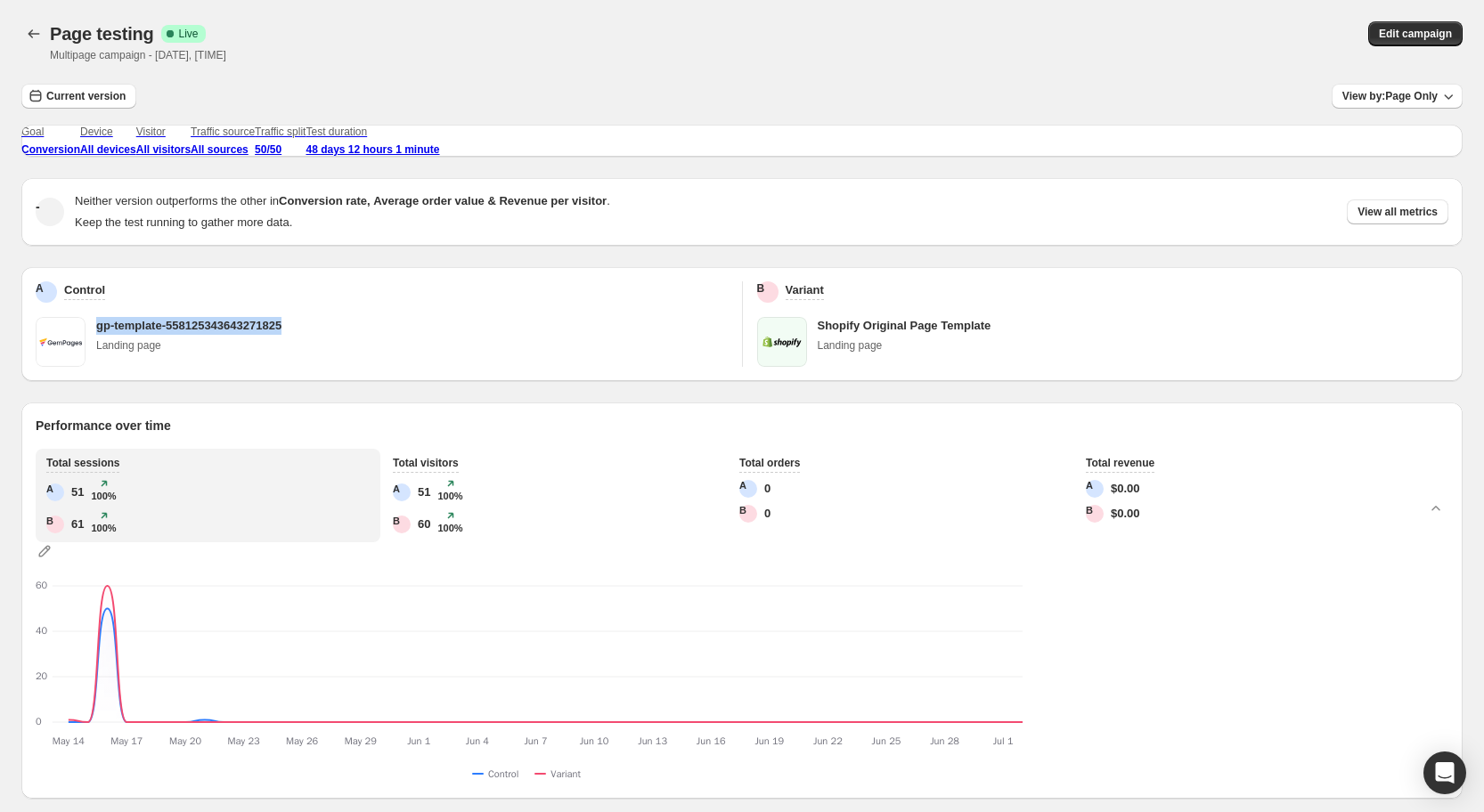 click on "gp-template-558125343643271825" at bounding box center (189, 326) 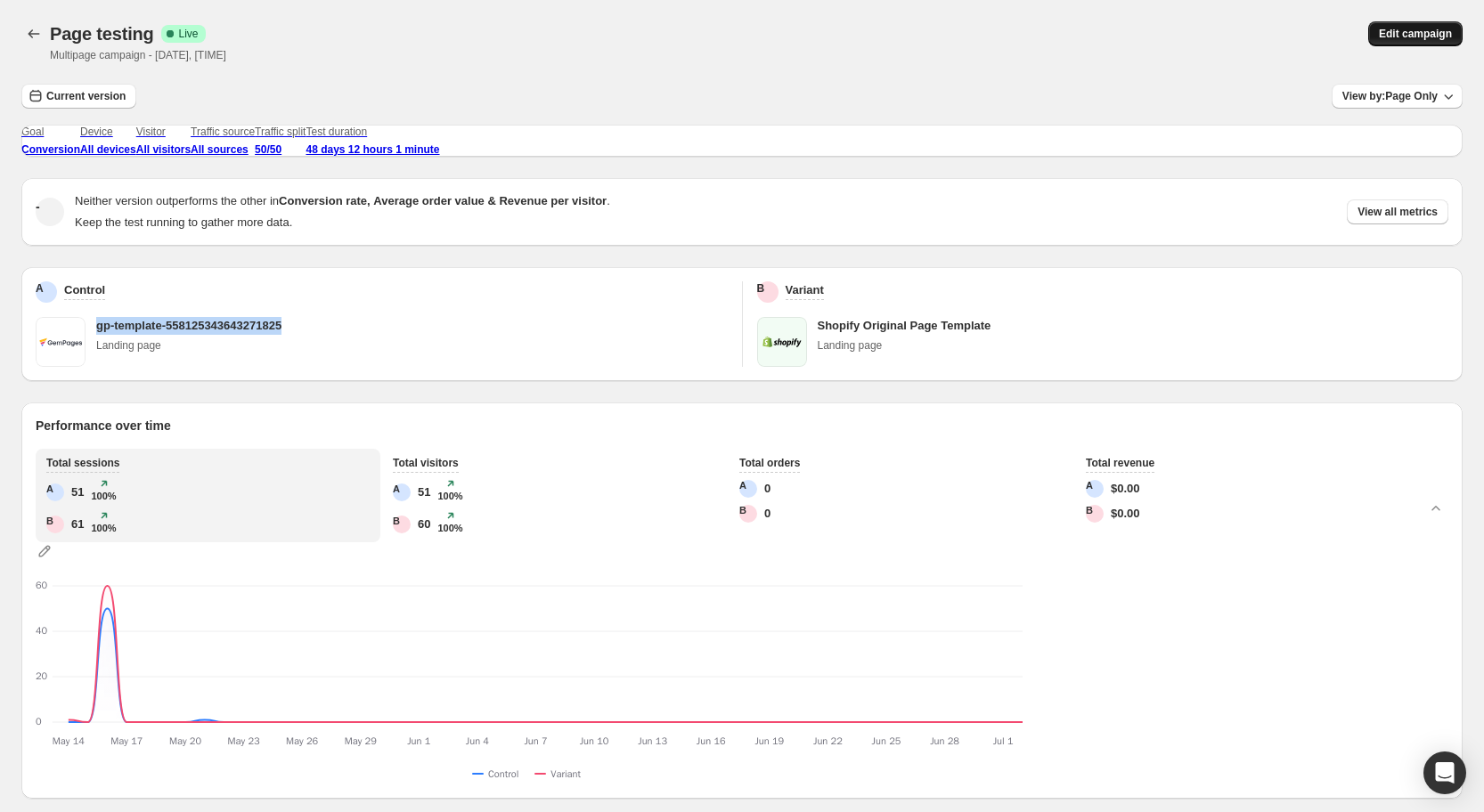 click on "Edit campaign" at bounding box center [1415, 34] 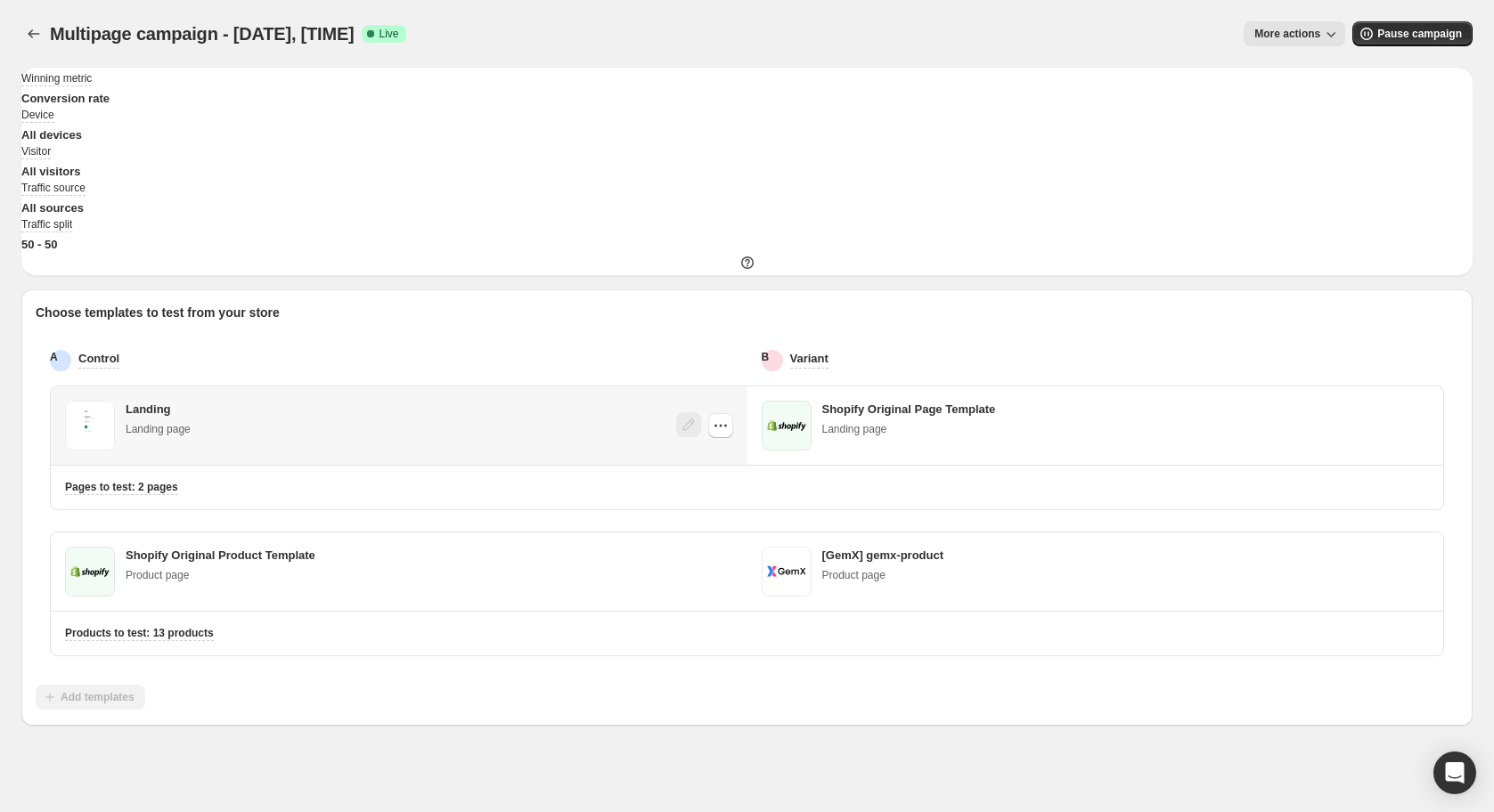 click on "Landing" at bounding box center (148, 410) 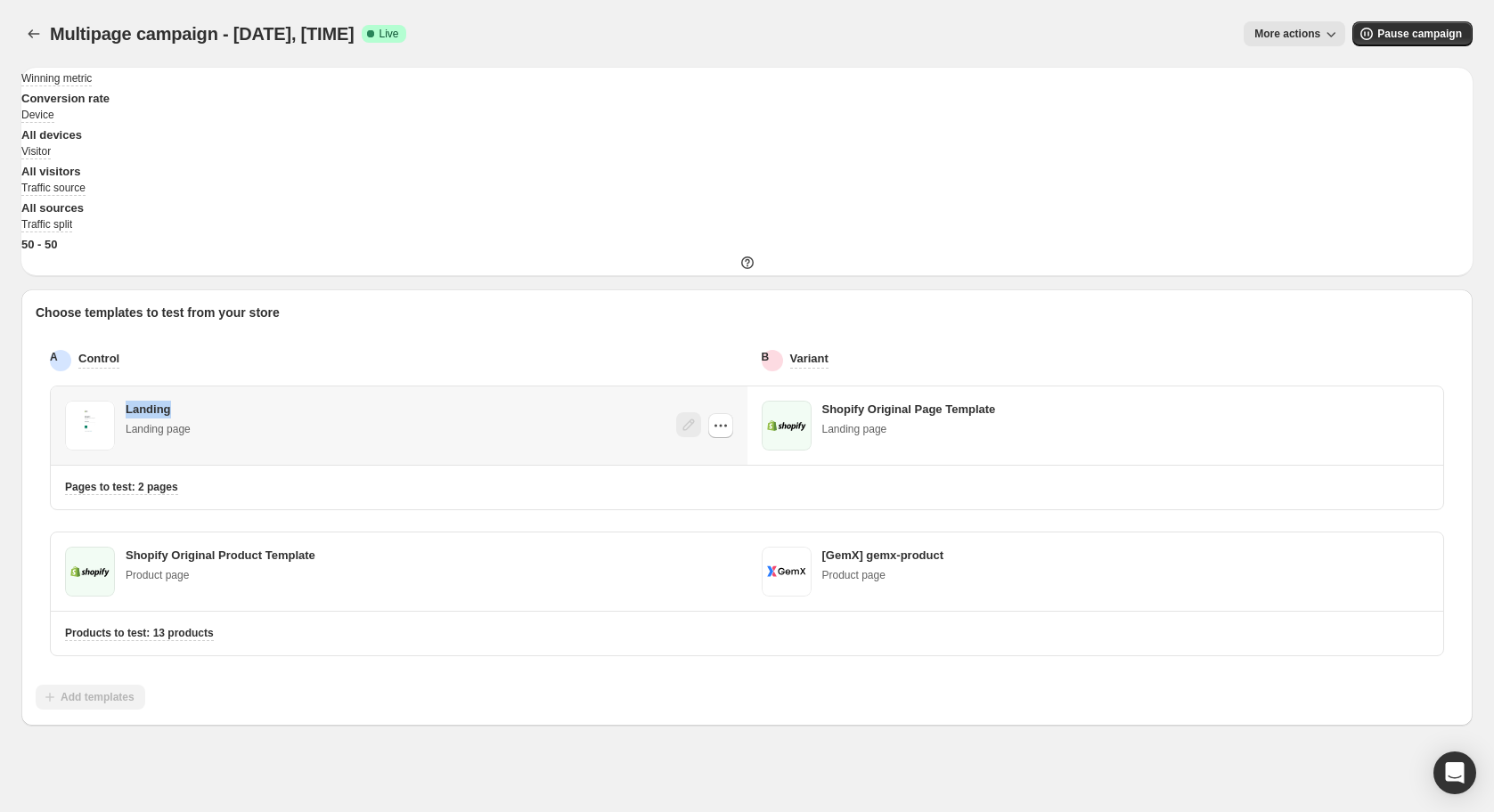 click on "Landing" at bounding box center (148, 410) 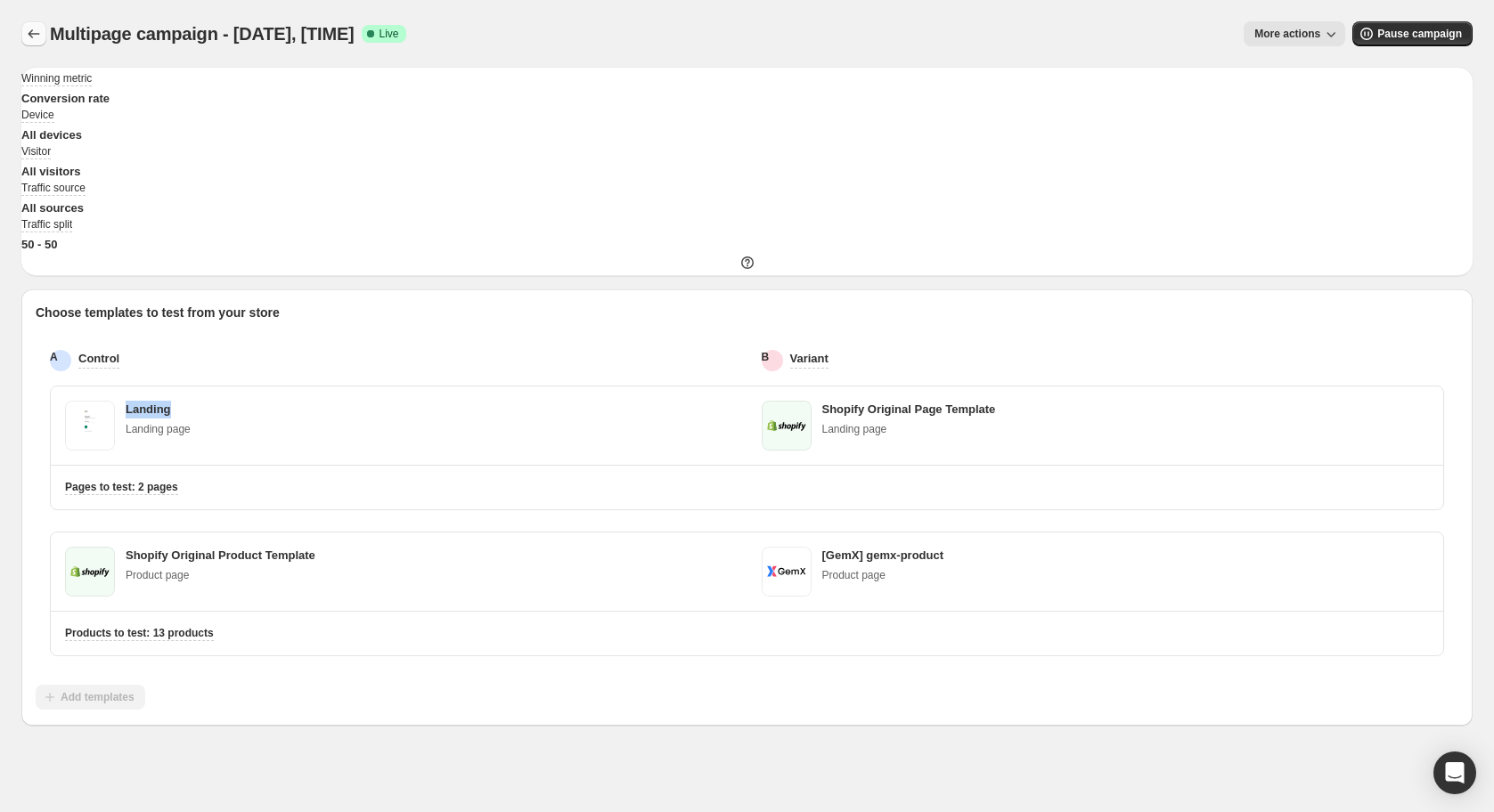 click at bounding box center (34, 34) 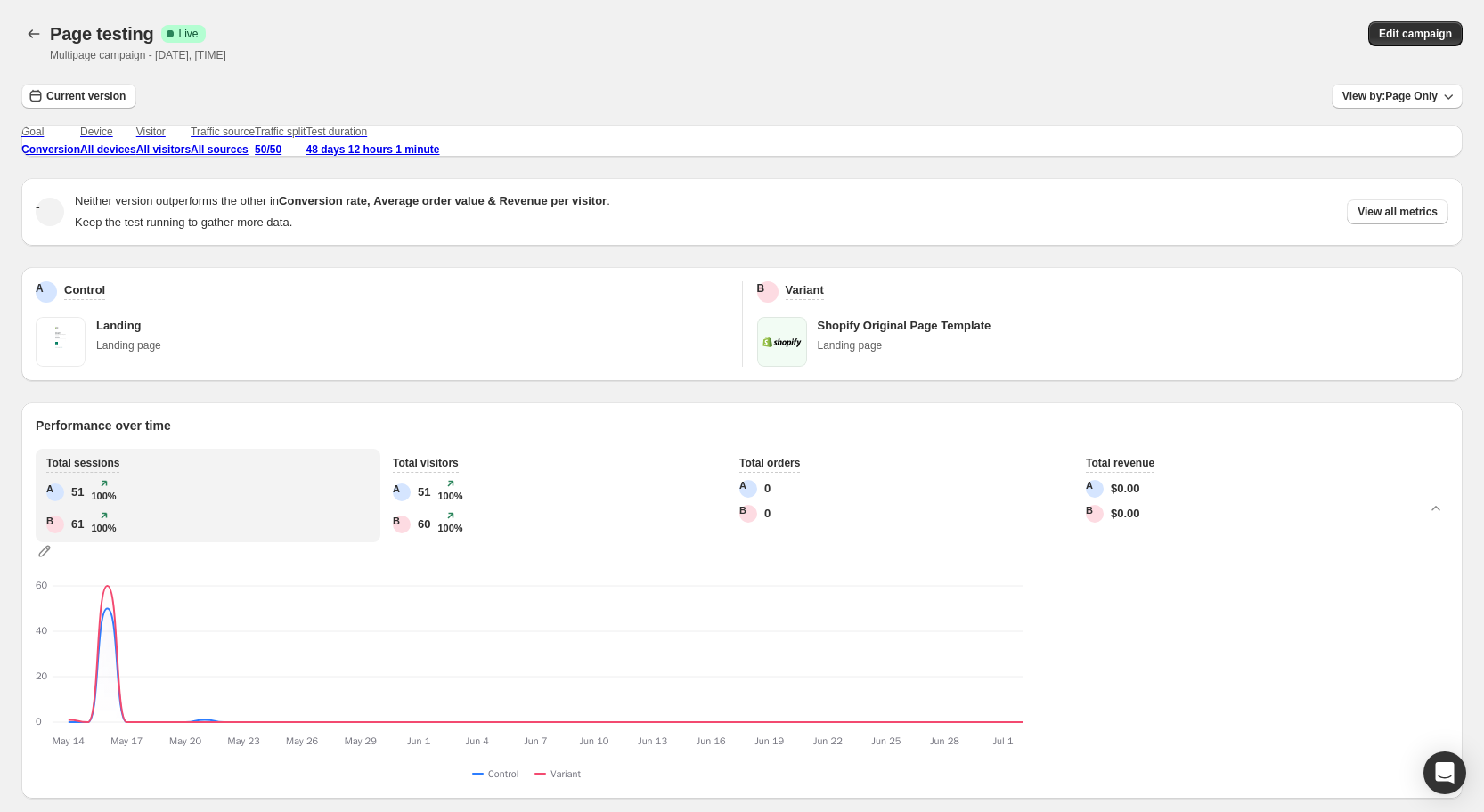 click at bounding box center [34, 34] 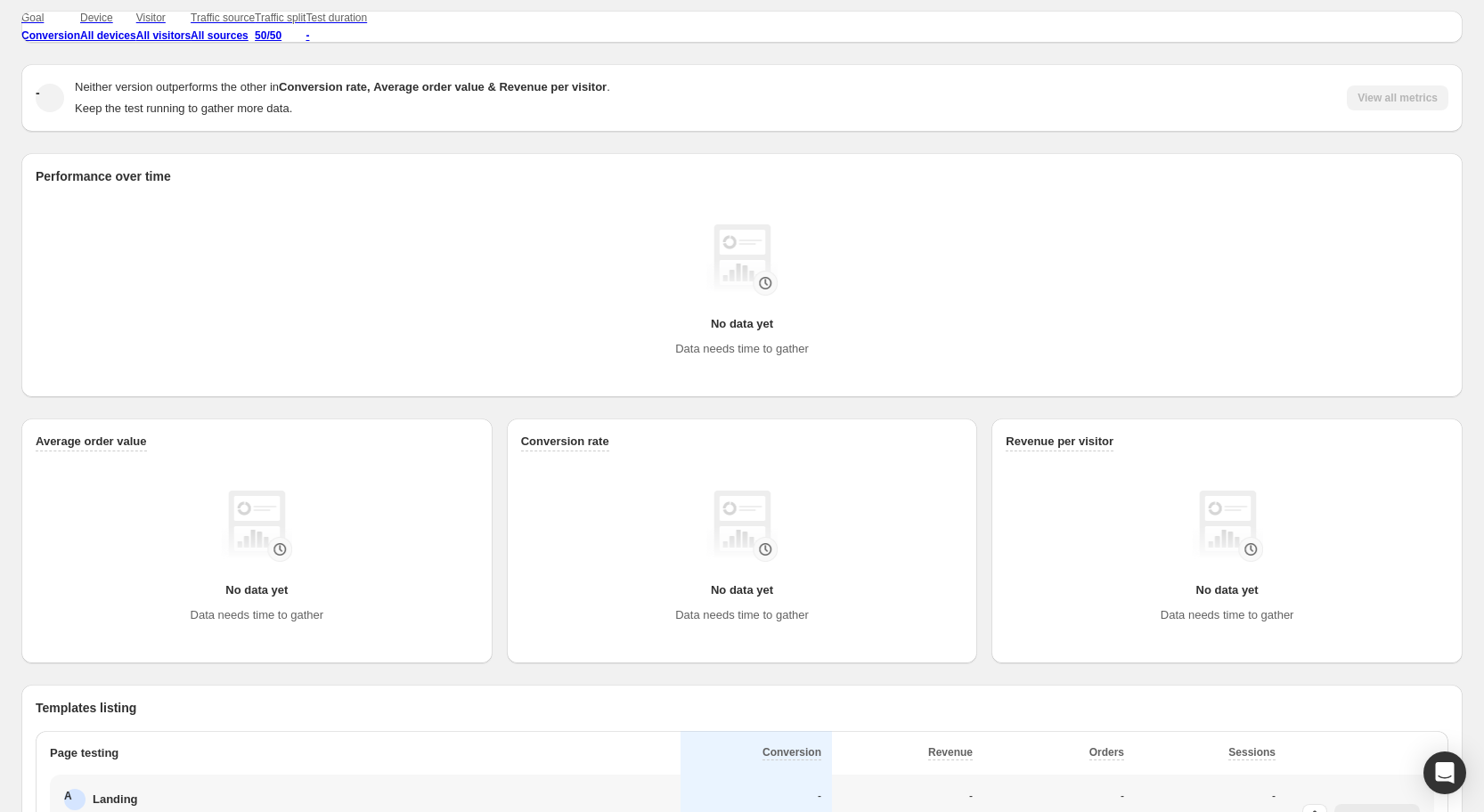 scroll, scrollTop: 0, scrollLeft: 0, axis: both 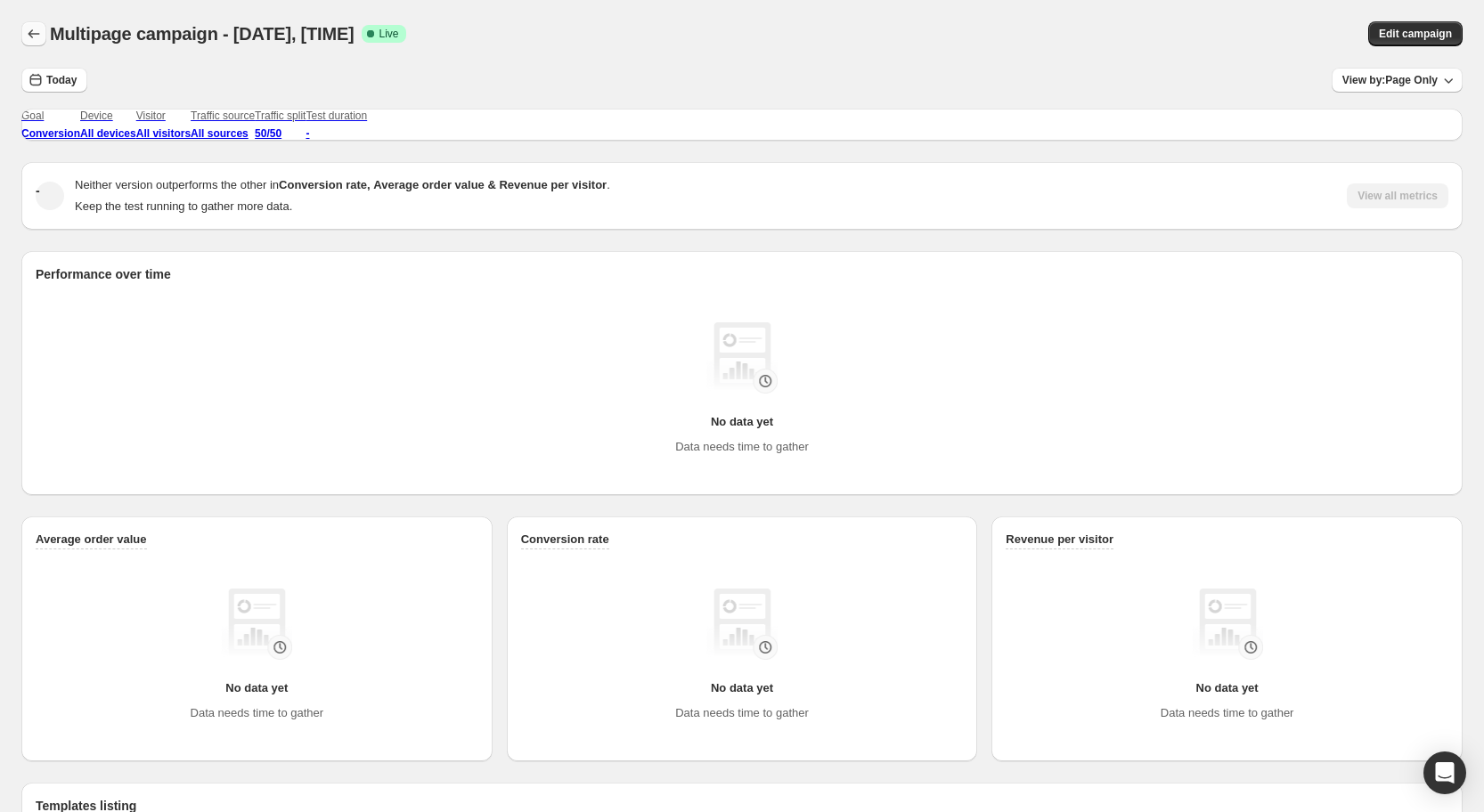 click at bounding box center [34, 34] 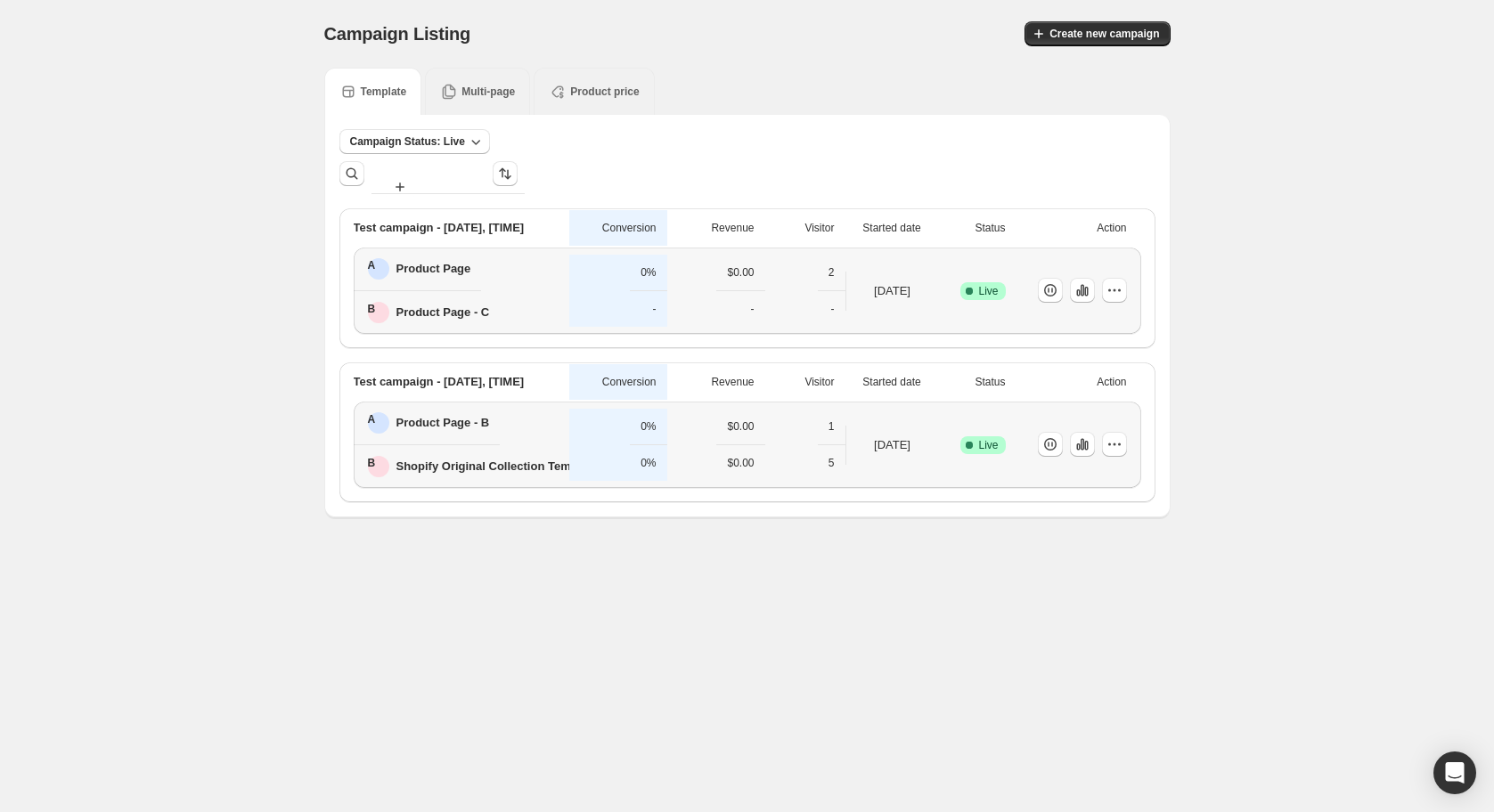 click on "Multi-page" at bounding box center (373, 91) 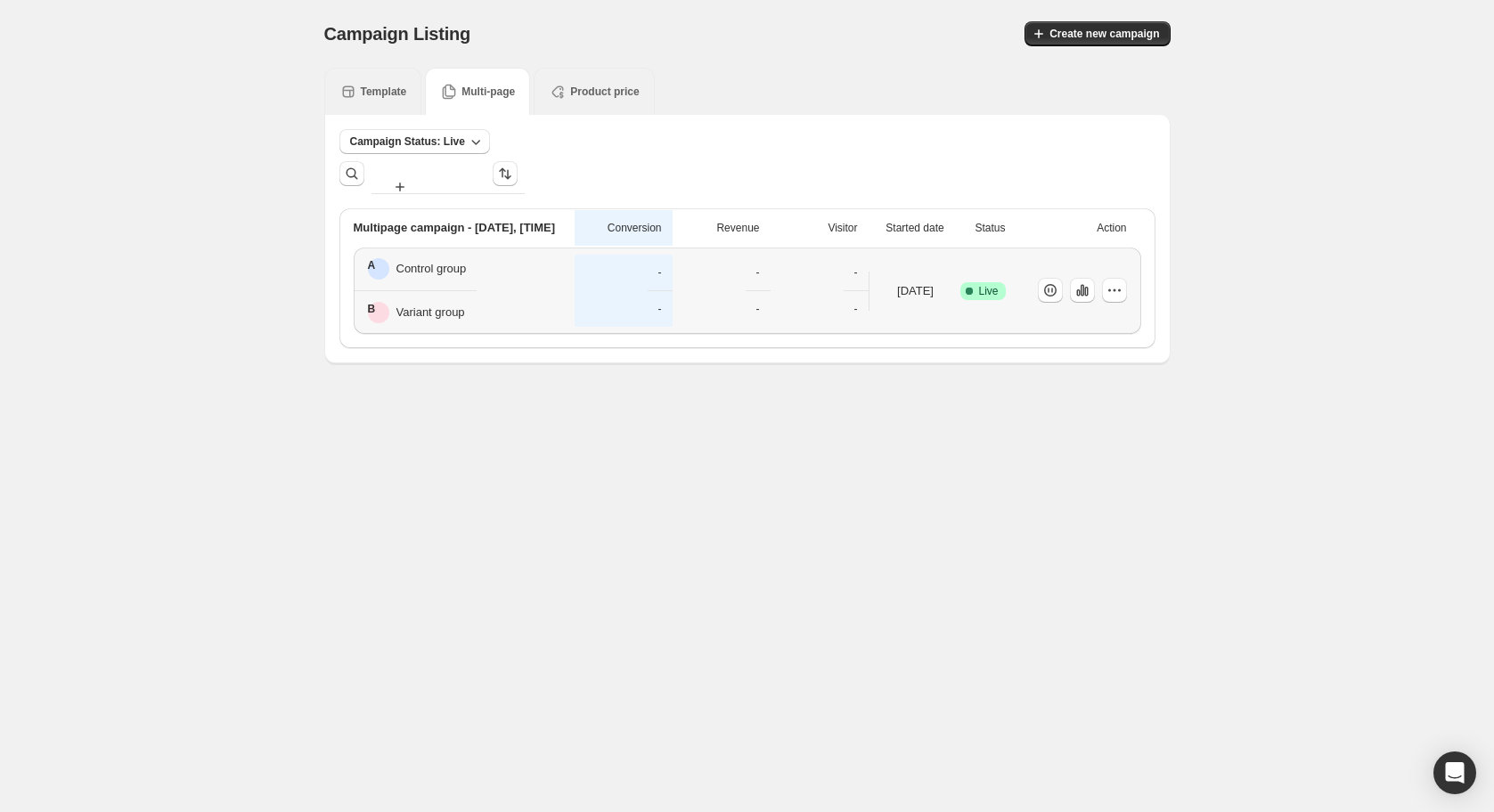 click on "-" at bounding box center [410, 269] 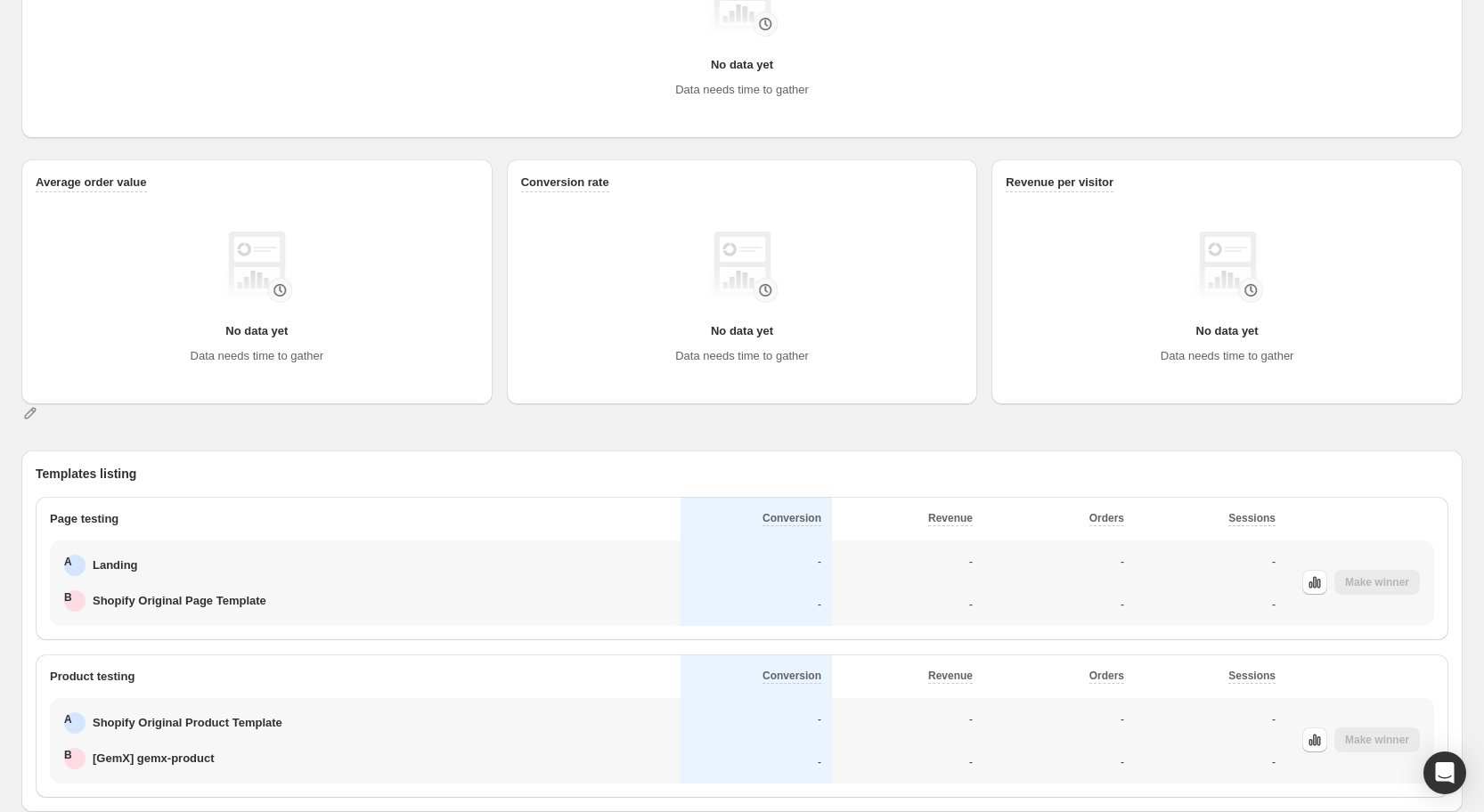 scroll, scrollTop: 445, scrollLeft: 0, axis: vertical 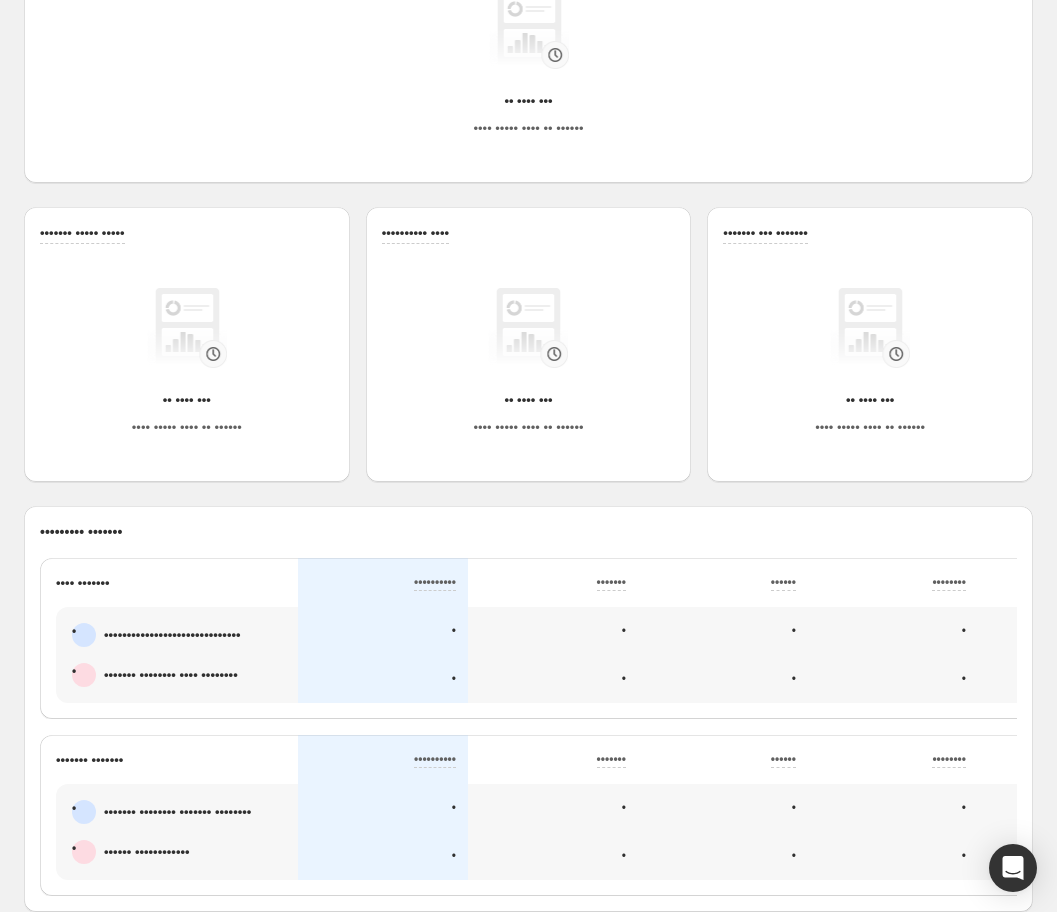 click at bounding box center [1032, 657] 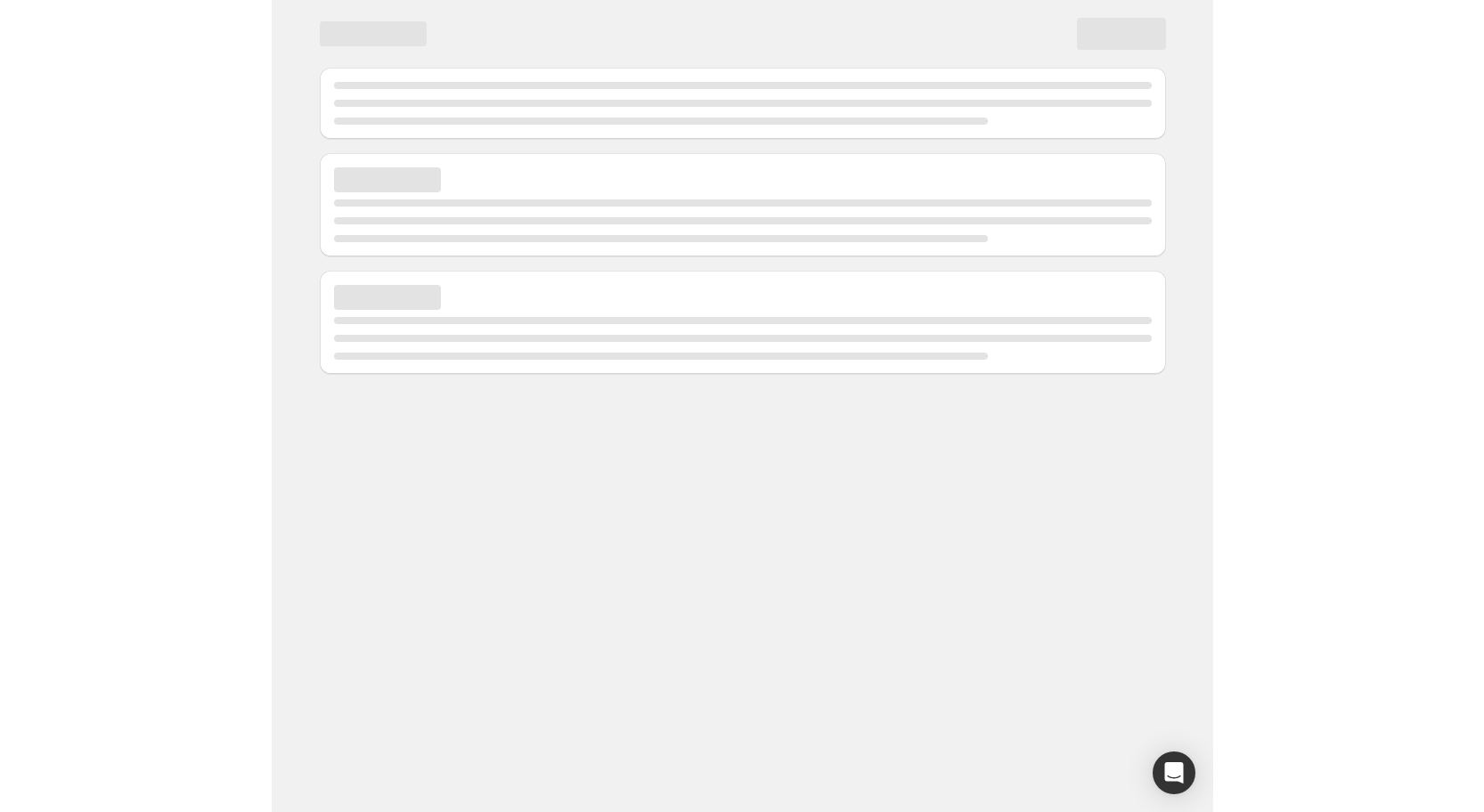 scroll, scrollTop: 0, scrollLeft: 0, axis: both 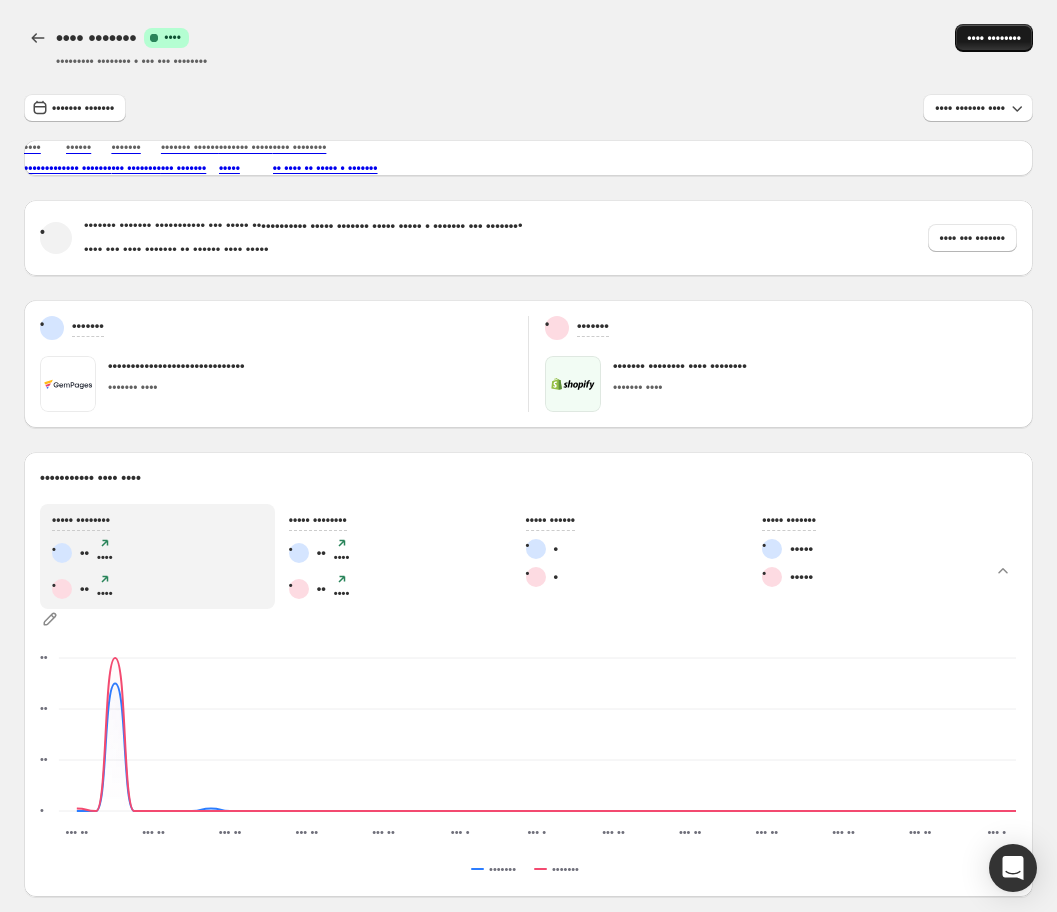 click on "•••• ••••••••" at bounding box center (994, 38) 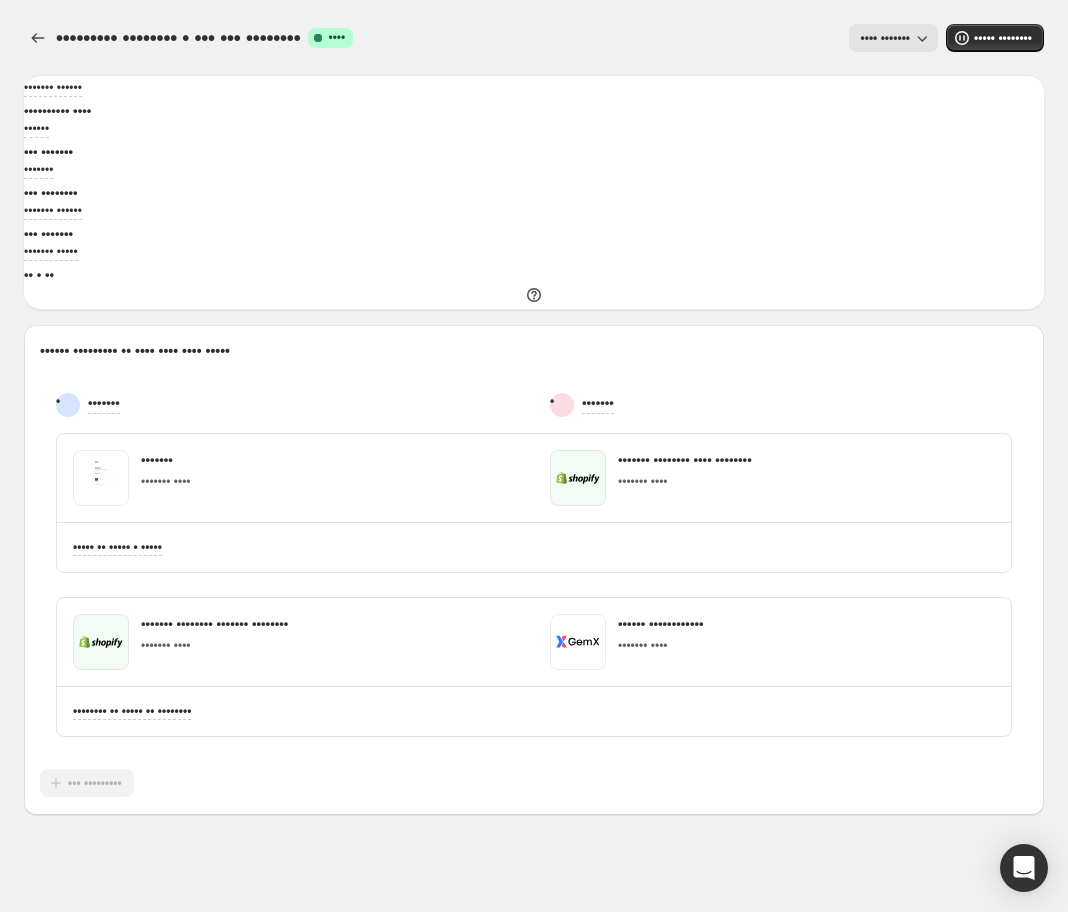 click on "•••• •••••••" at bounding box center (894, 38) 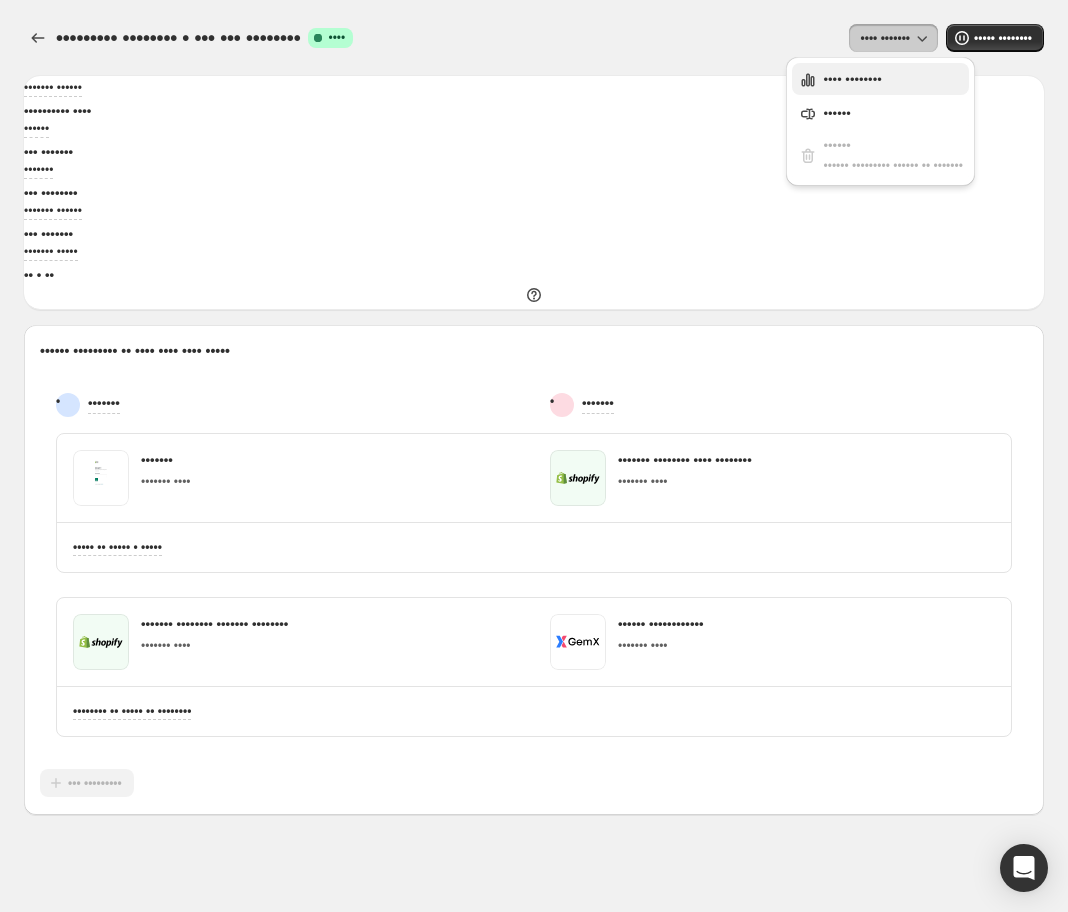 click on "•••• ••••••••" at bounding box center [880, 79] 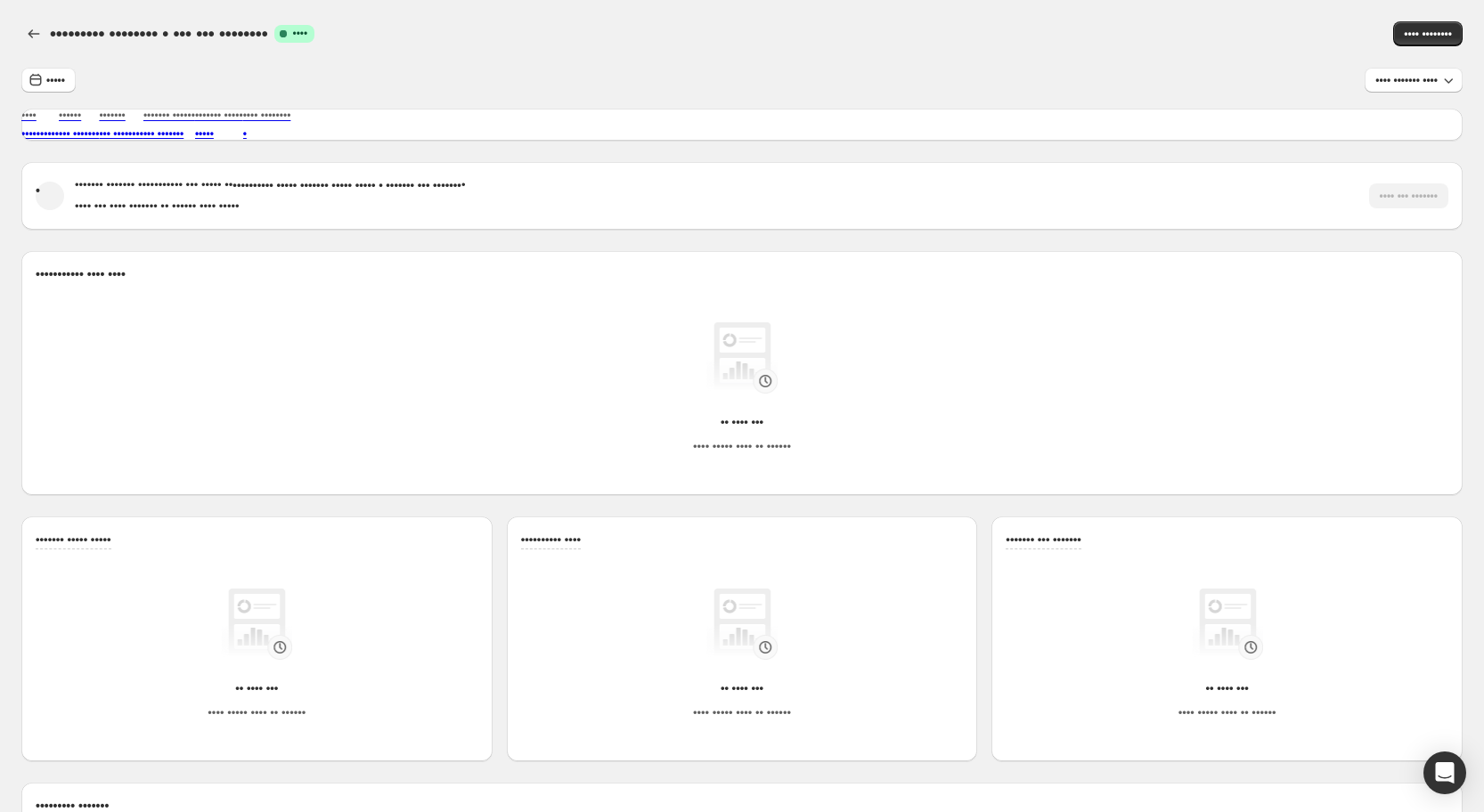 click on "Multipage campaign  - [DATE] [TIME] Success Complete Live" at bounding box center [446, 34] 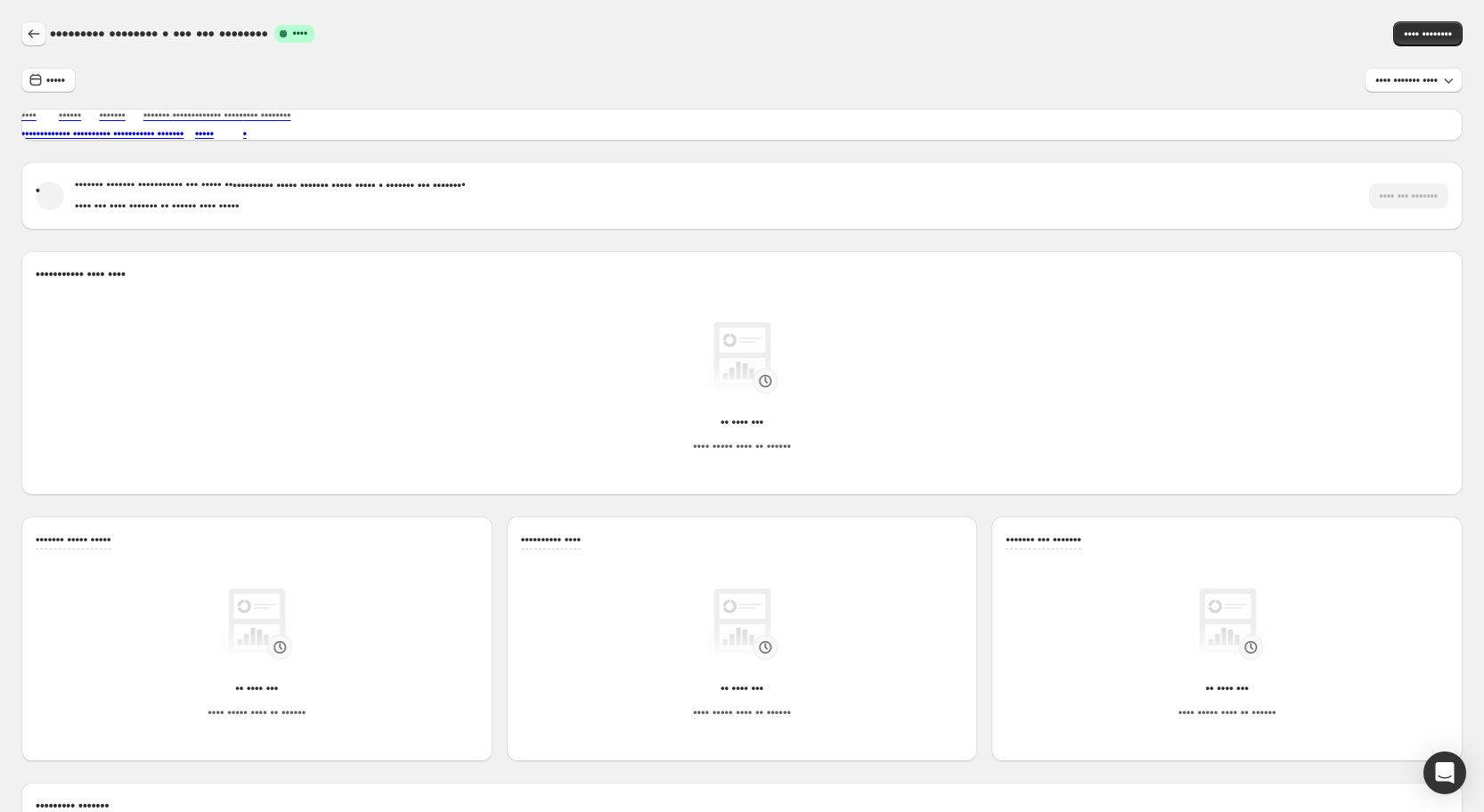 click at bounding box center (34, 34) 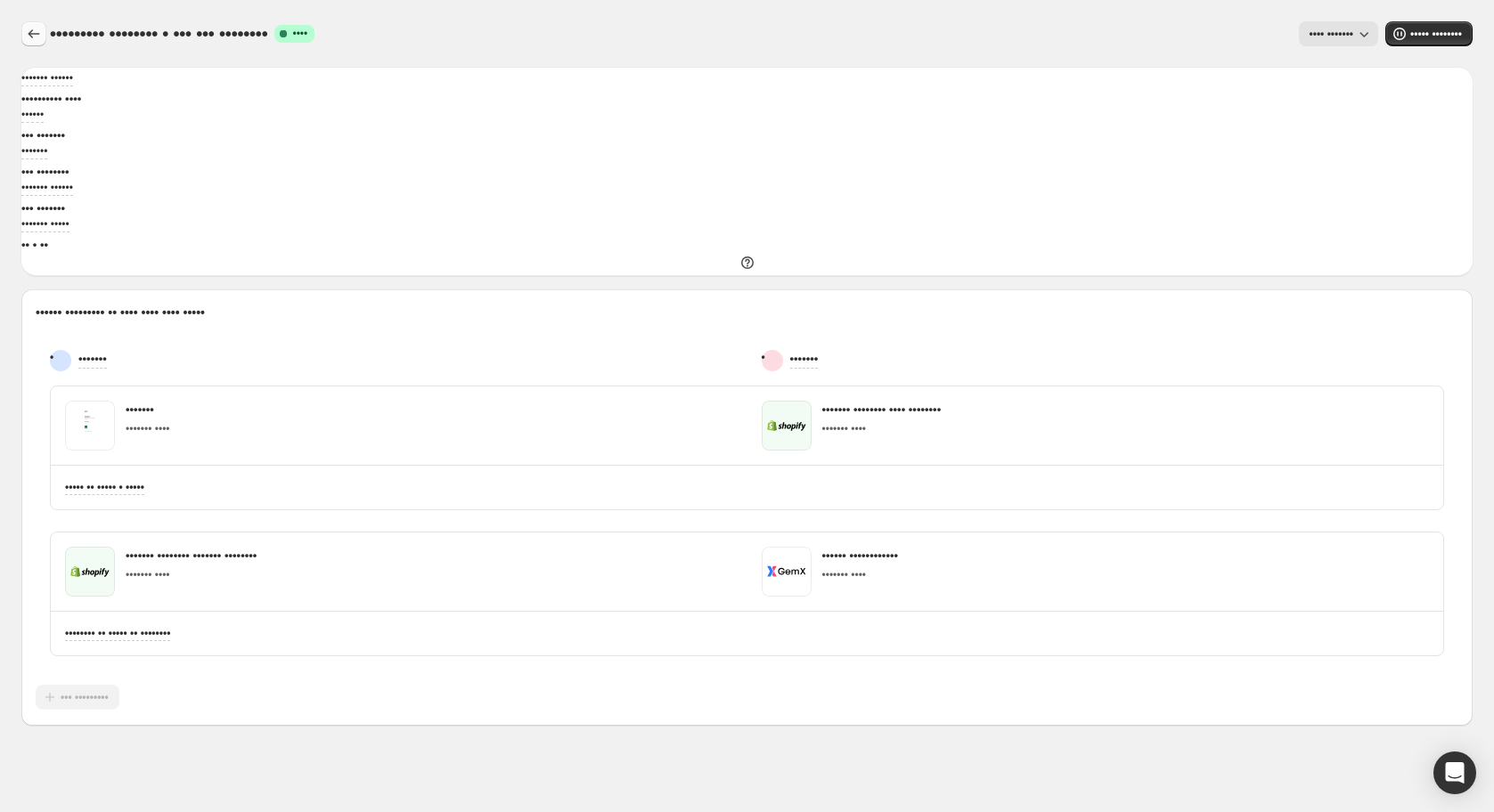 click at bounding box center (34, 34) 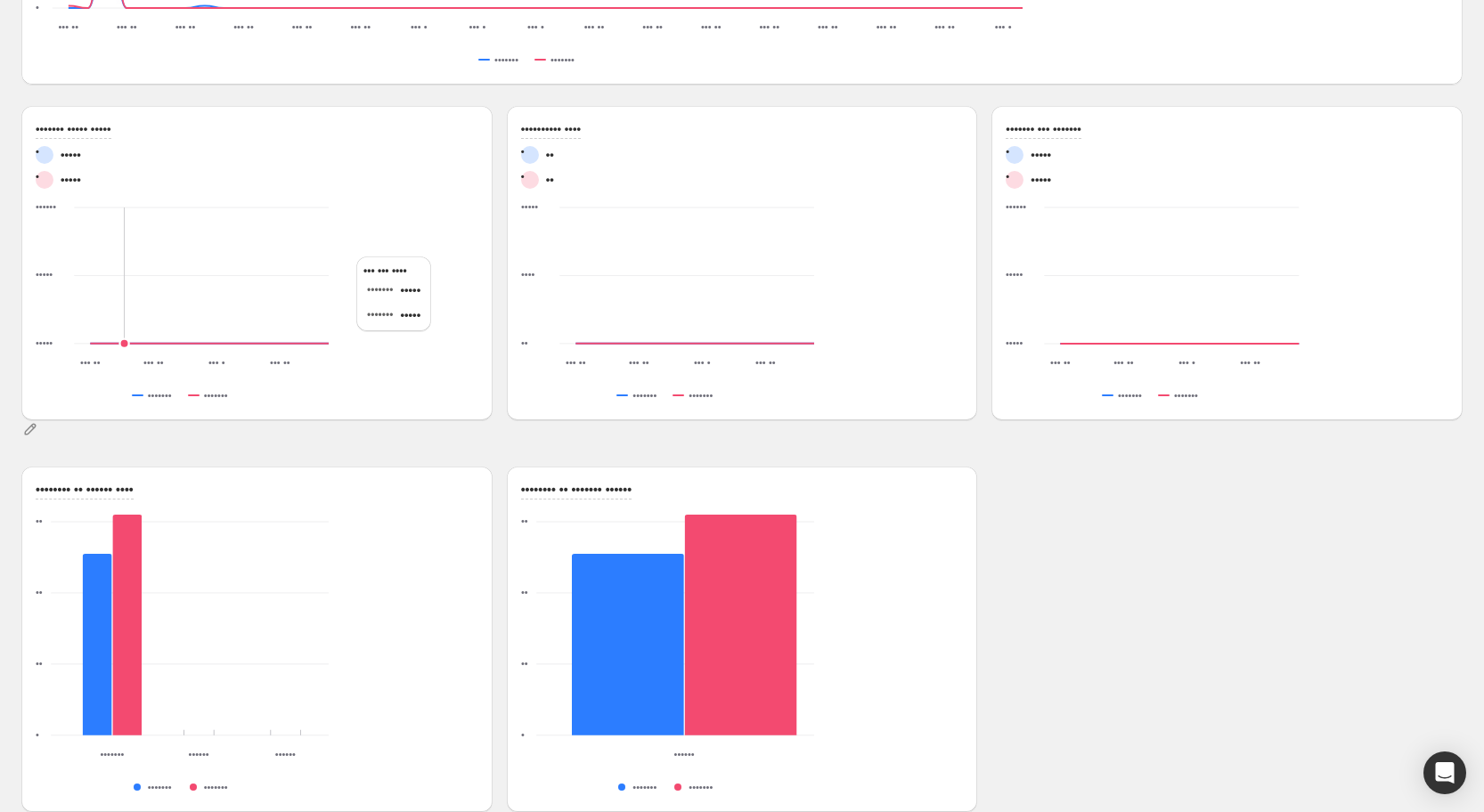 scroll, scrollTop: 407, scrollLeft: 0, axis: vertical 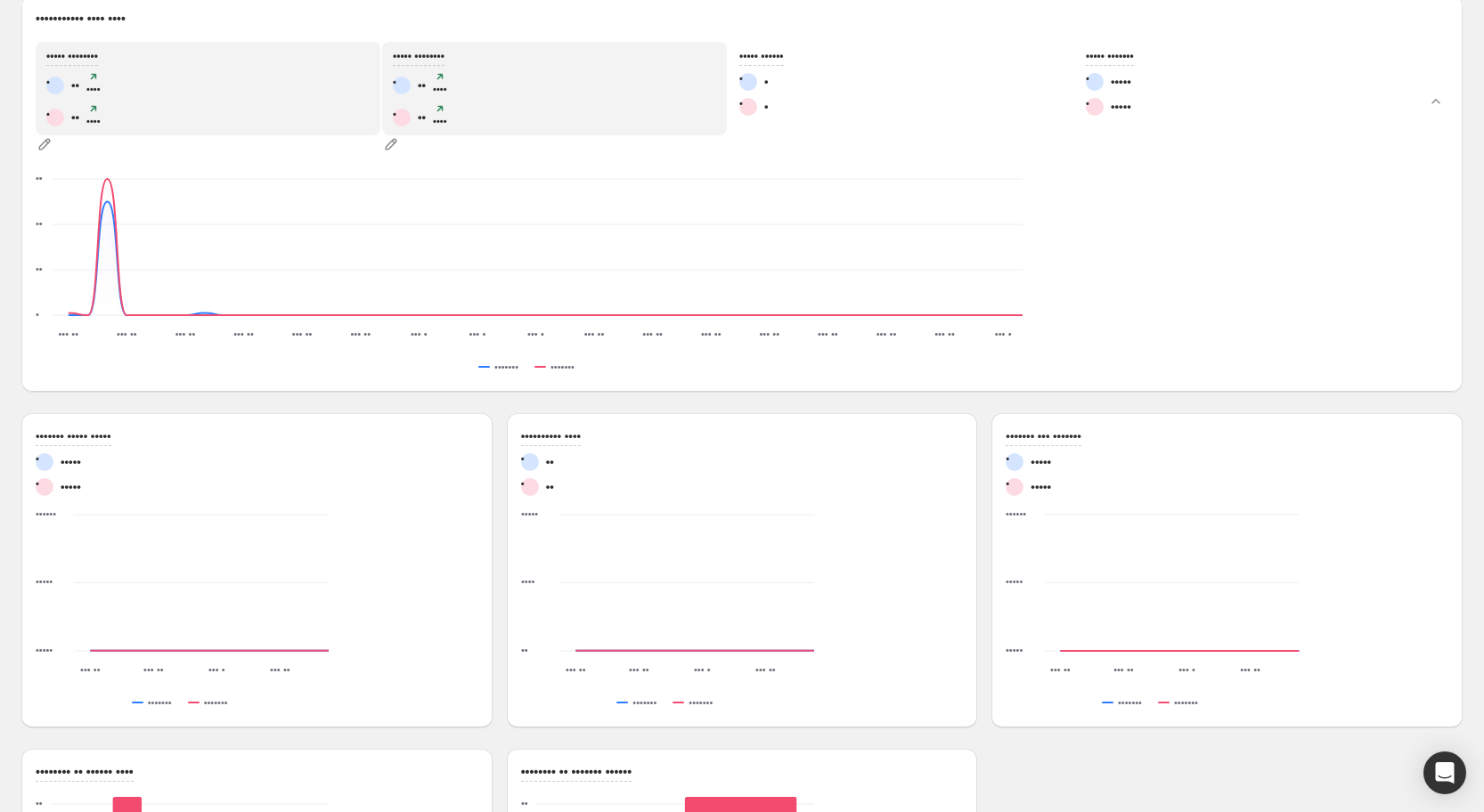 click on "••• •" at bounding box center [93, 89] 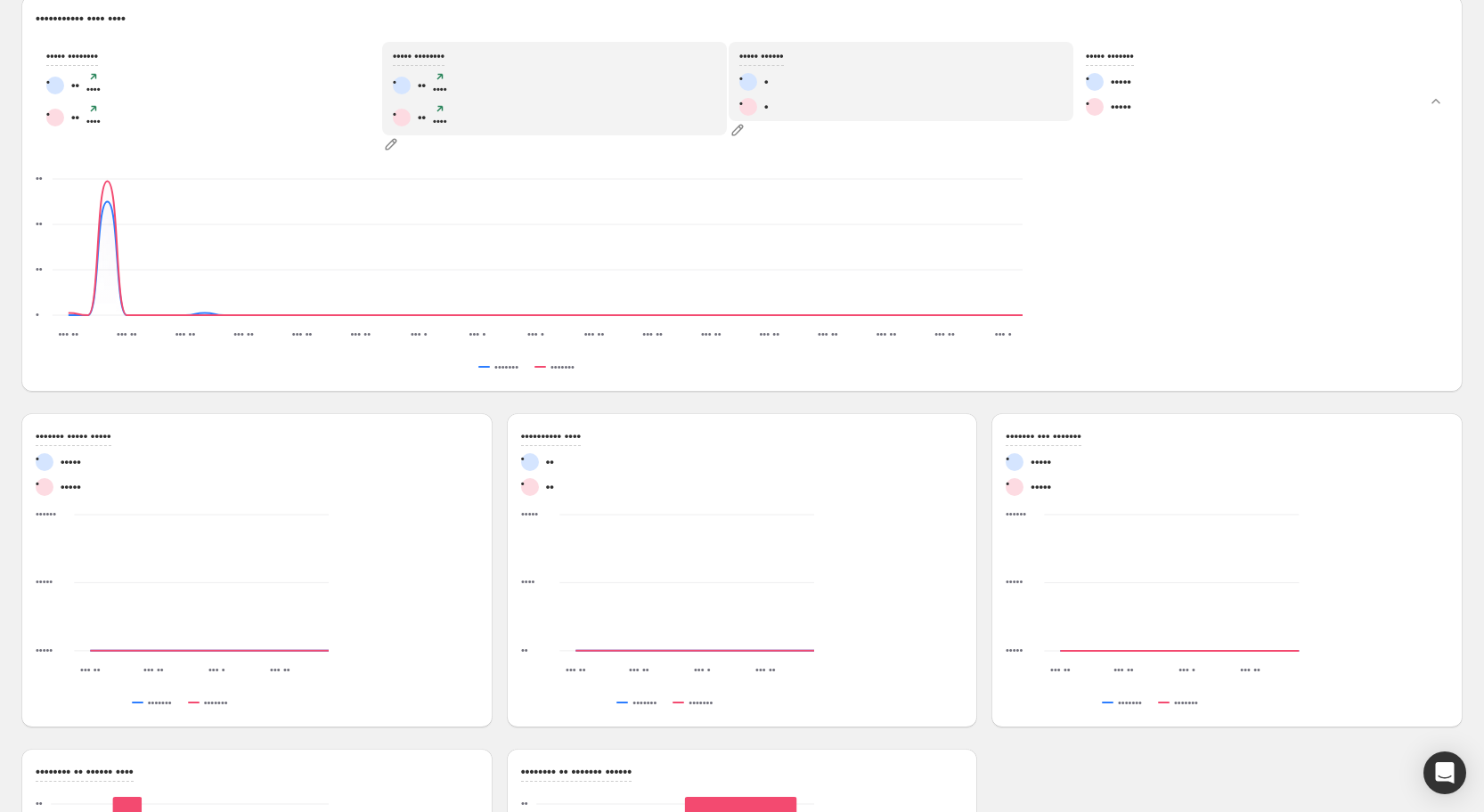 drag, startPoint x: 784, startPoint y: 124, endPoint x: 832, endPoint y: 128, distance: 48.166378 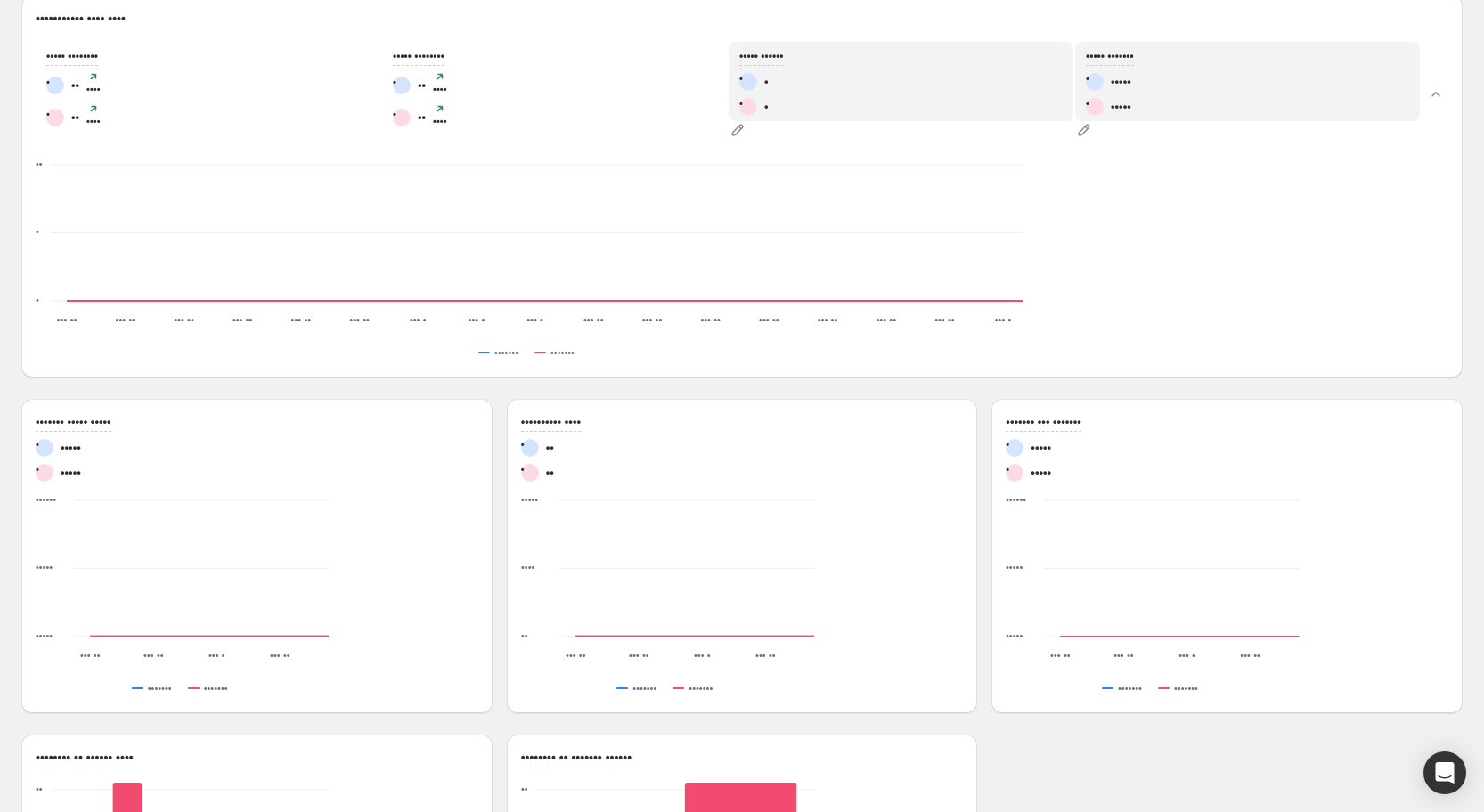 click on "• •••••" at bounding box center (208, 118) 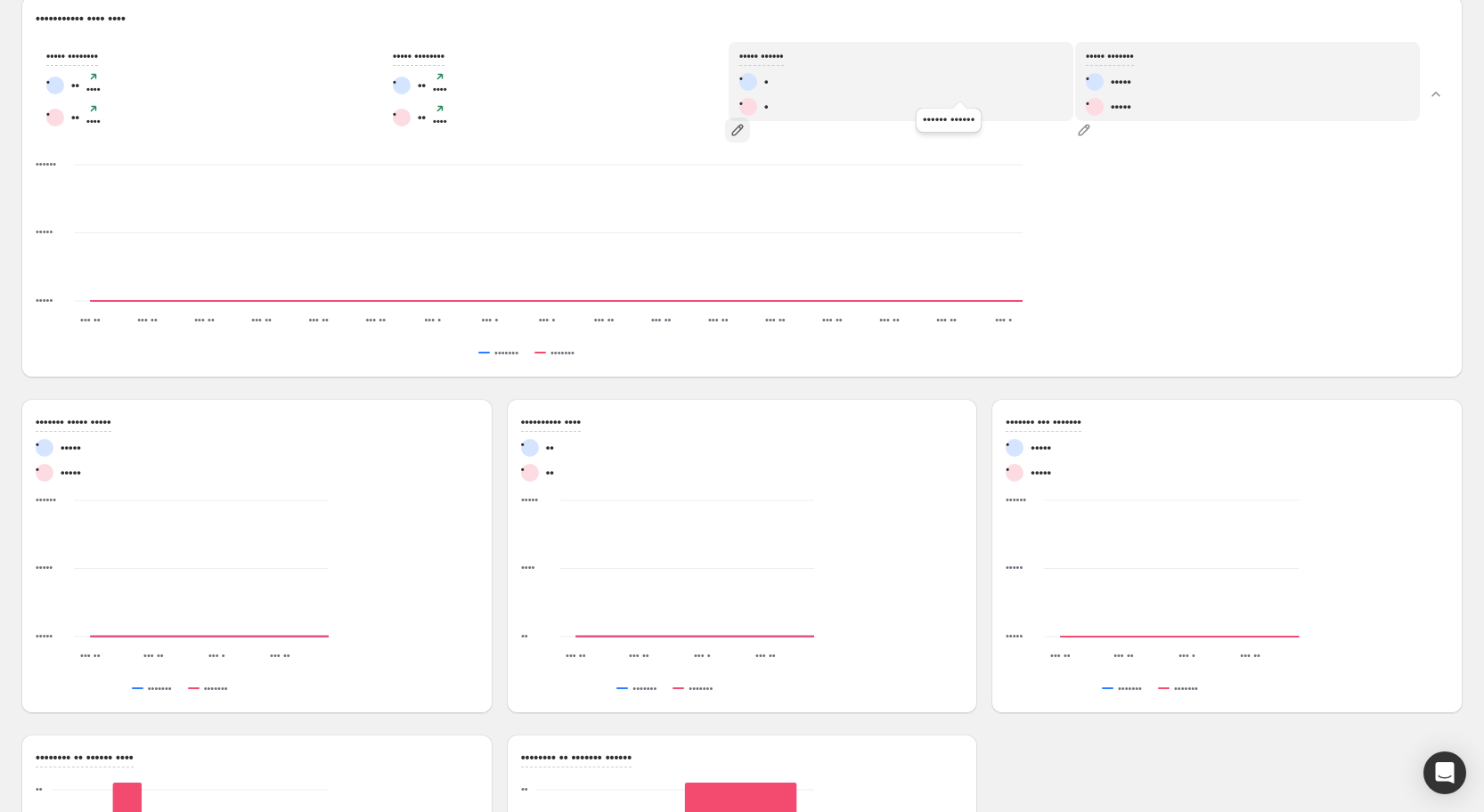 click at bounding box center [738, 130] 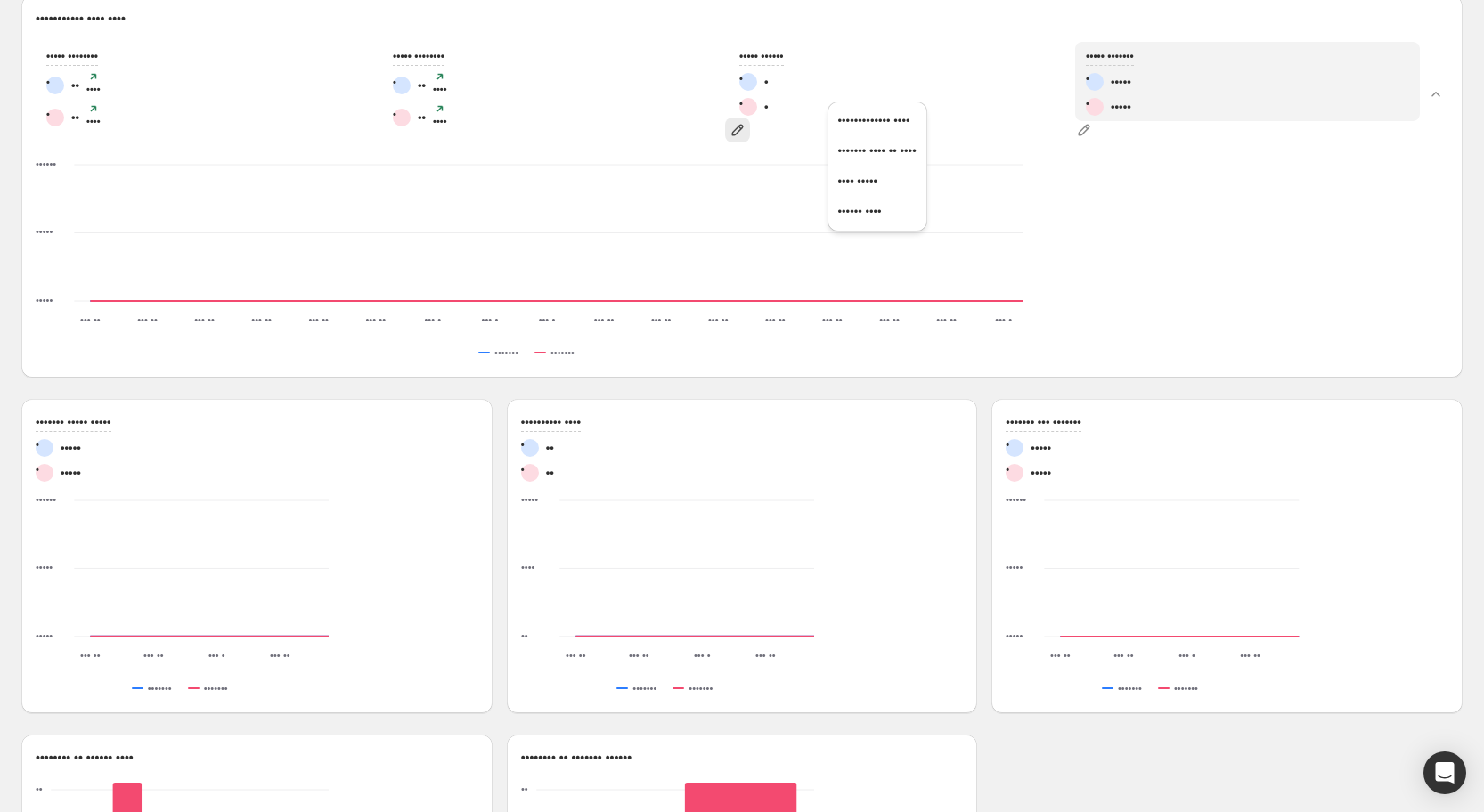 click on "•••• •••••••• •••• •••• •• ••••• •••• ••••••• ••••••• •••••••• •••• ••••••••• ••••••••  • ••• ••• •••••••• •••• •••••••• ••••••• ••••••• •••• •••  •••• •••• •••• •••••••••• •••••• ••• ••••••• ••••••• ••• •••••••• ••••••• •••••• ••• ••••••• ••••••• ••••• ••••• •••• •••••••• •• •••• •• ••••• •• ••••••• • ••••••• ••••••• ••••••••••• ••• ••••• ••  •••••••••• •••• •   ••••••• ••••• •••••   •   ••••••• ••• ••••••• • •••• ••• •••• ••••••• •• •••••• •••• ••••• •••• ••• ••••••• • ••••••• ••••••• ••••••• •••• • ••••••• ••••••• •••••••• •••• •••••••• ••••••• •••• ••••••••••• •••• •••• ••••• •••••••• • •• ••• • • •• ••• • ••••• •••••••• • •• ••• • • •• ••• • ••••• •••••• • • • • ••••• ••••••• • ••••• • ••••• ••• •• ••• •• ••• •• ••• •• ••• •• ••• •• ••• •• ••• •• ••• •• ••• •• ••• •• ••• •• ••• • ••• • ••• • ••• • ••• • ••• • ••• •• ••• •• ••• •• ••• •• ••• •• ••• •• ••• •• ••• •• ••• •• ••• •• ••• •• ••• •• ••• •• ••• •• ••• • ••• • ••••• ••••• •••••• ••• •• ••• •• ••• •• ••• •• ••• •• ••• •• ••• •• ••• •• ••• •• ••• ••" at bounding box center (742, 337) 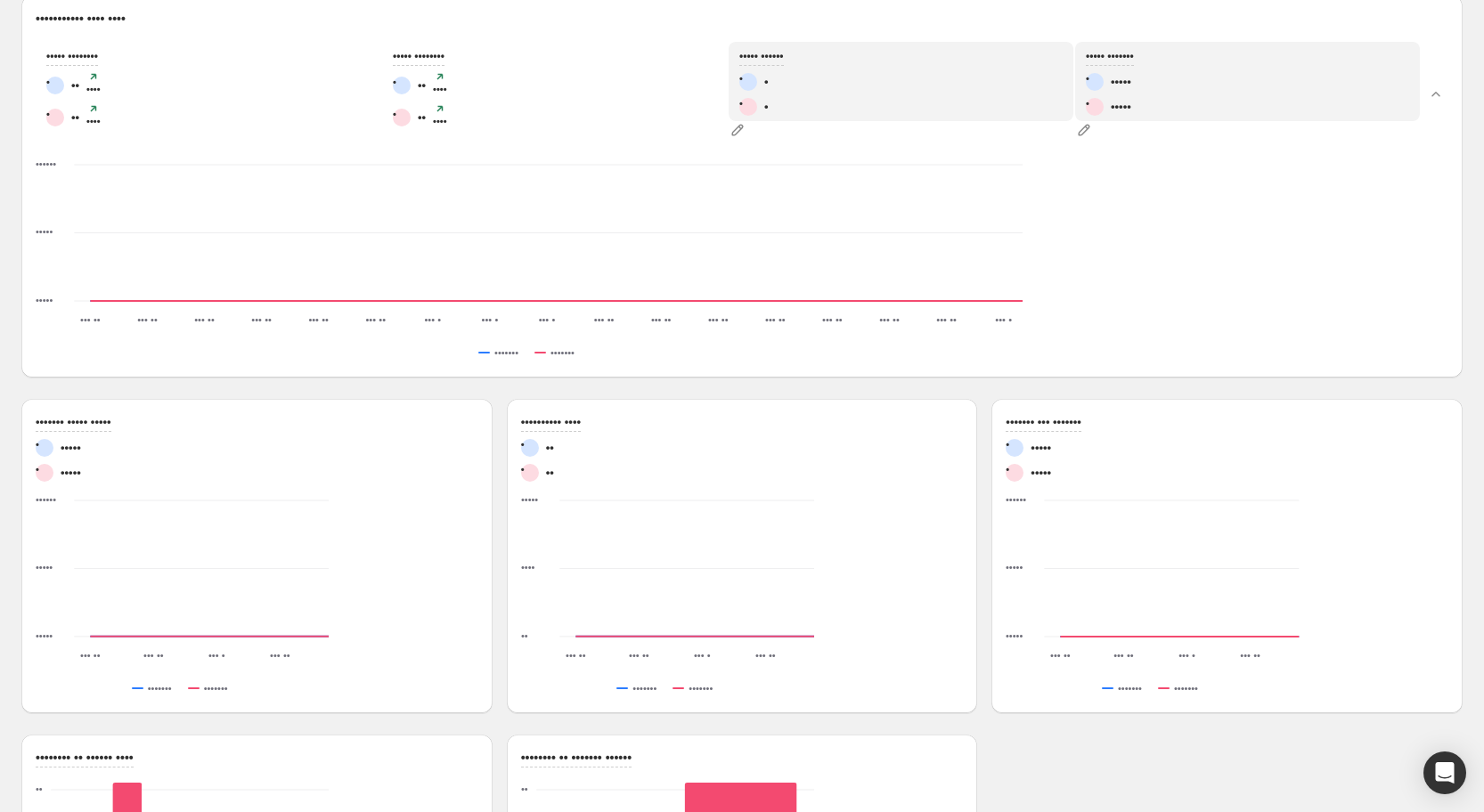 click on "• •" at bounding box center (208, 85) 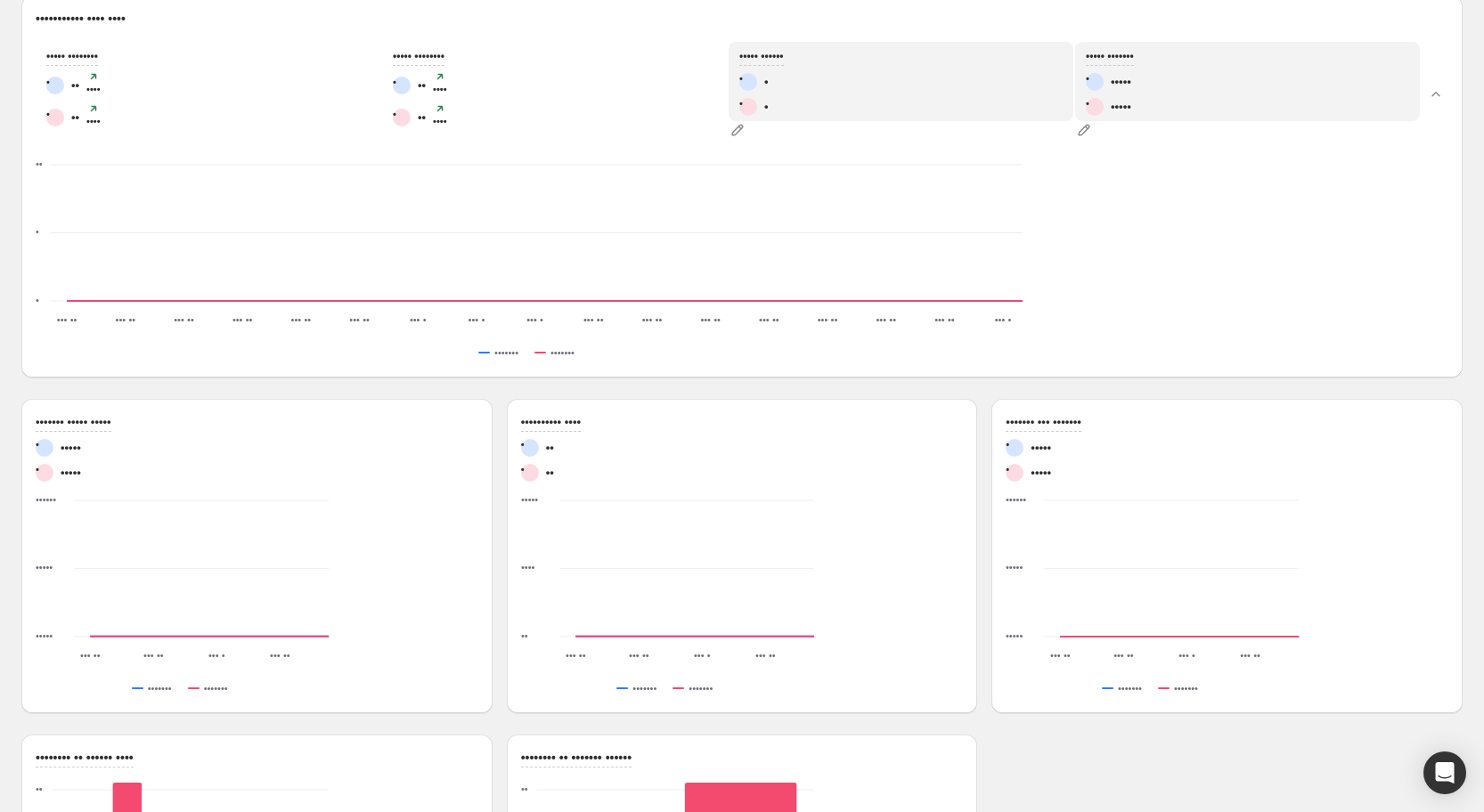 click on "• •••••" at bounding box center [208, 85] 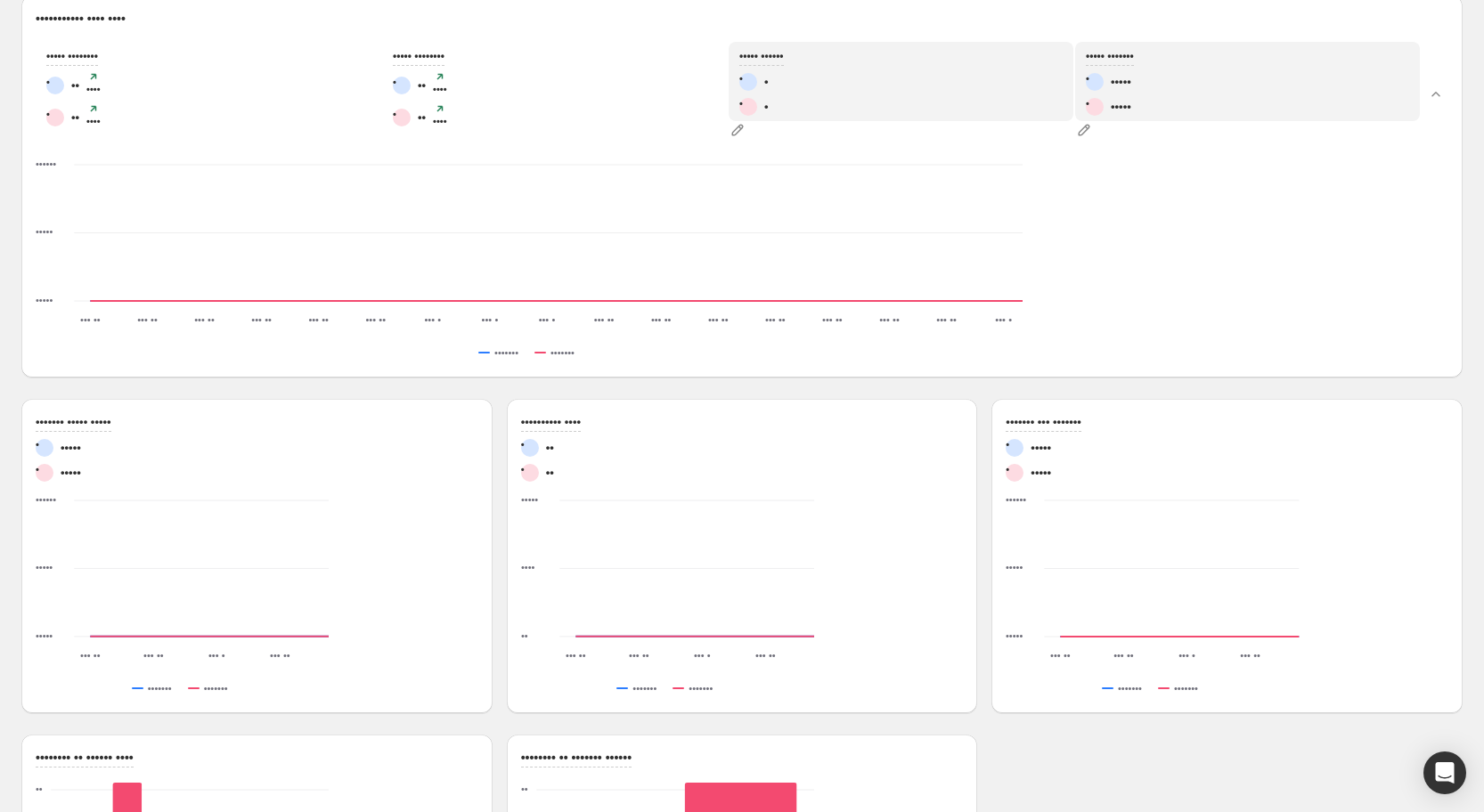 drag, startPoint x: 877, startPoint y: 122, endPoint x: 919, endPoint y: 126, distance: 42.19005 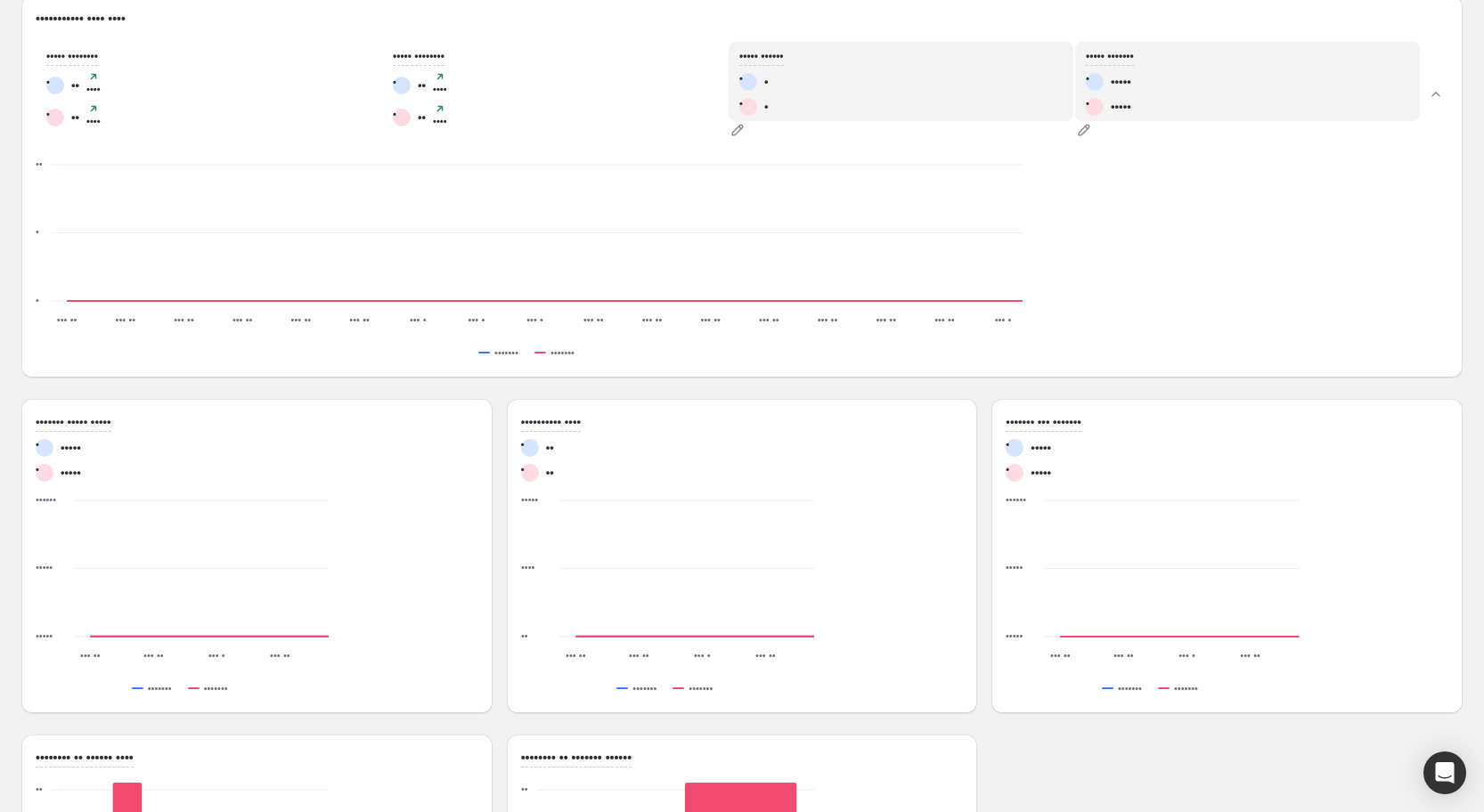 click on "• ••••• • •••••" at bounding box center [208, 102] 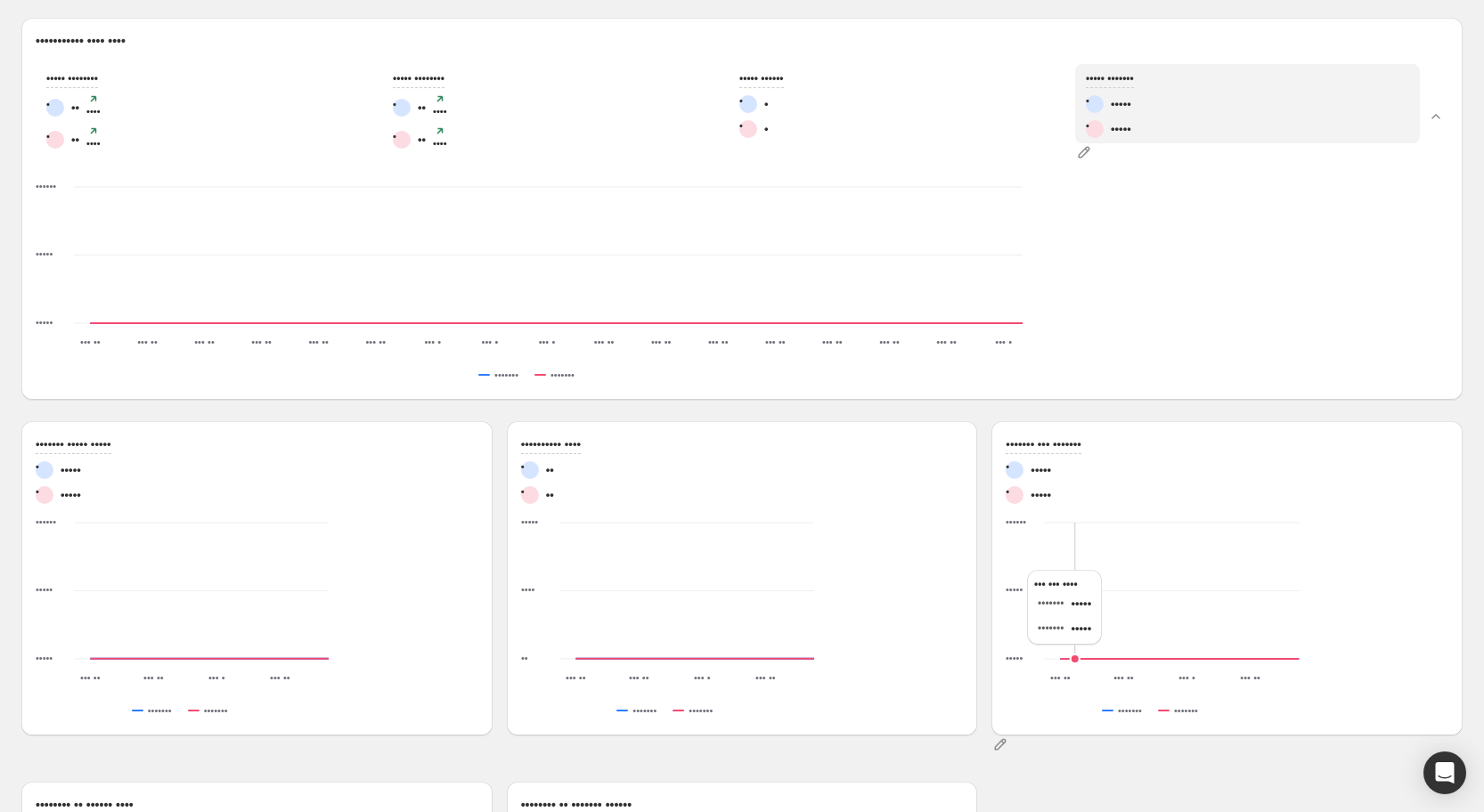 scroll, scrollTop: 351, scrollLeft: 0, axis: vertical 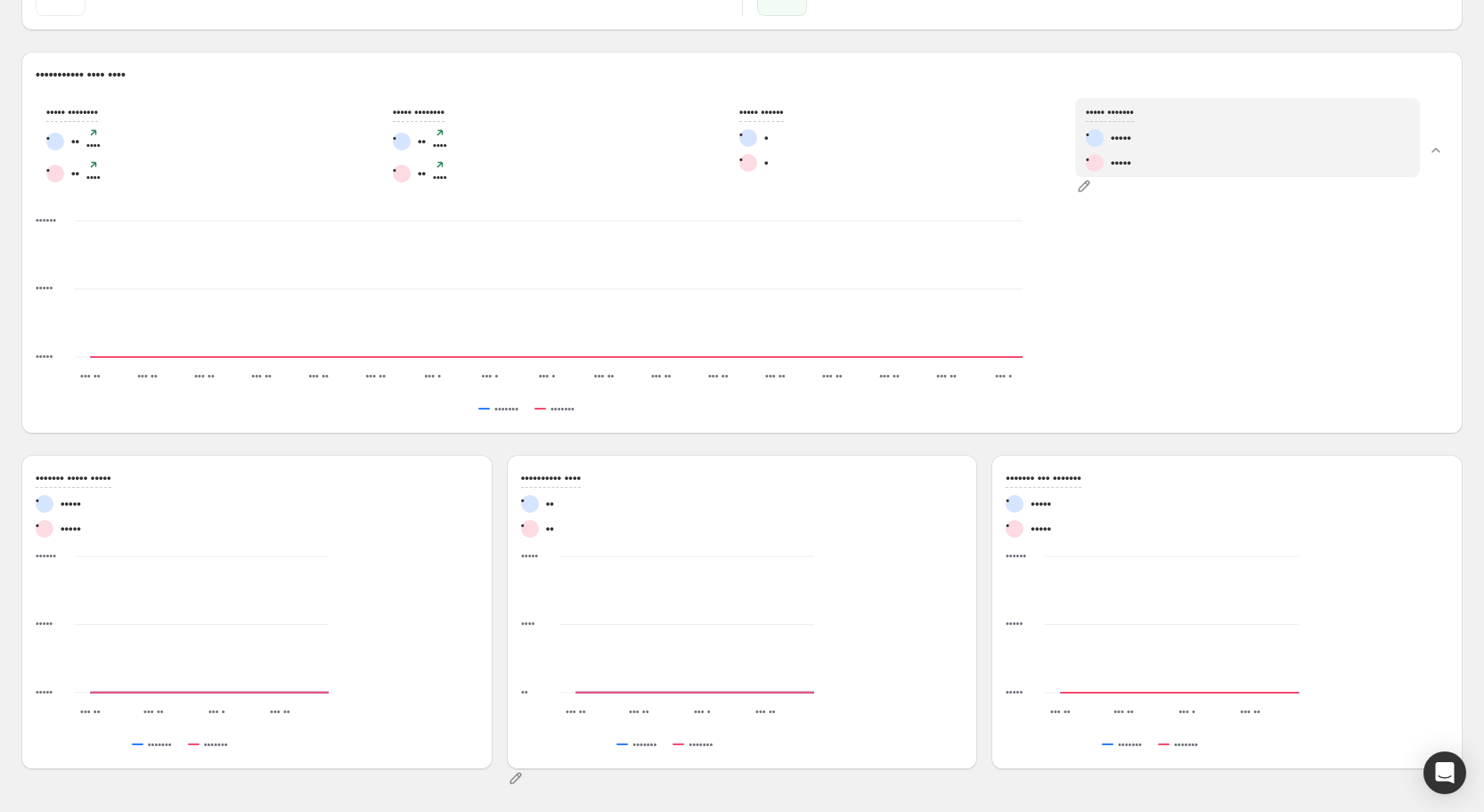 click on "•••••••••• •••• • •• • •• ••• •• ••• •• ••• •• ••• •• ••• • ••• • ••• •• ••• •• •• •••• ••••• ••• •• ••• •• ••• •• ••• •• ••• •• ••• •• ••• •• ••• •• ••• •• ••• •• ••• •• ••• •• ••• •• ••• •• ••• •• ••• •• ••• •• ••• •• ••• • ••• • ••• • ••• • ••• • ••• • ••• • ••• • ••• • ••• •• ••• •• ••• •• ••• •• ••• •• ••• •• ••• •• ••• •• ••• •• ••• •• ••• •• ••• •• ••• •• ••• •• ••• •• ••• •• ••• •• ••• •• ••• •• ••• •• ••• •• ••• • ••• • ••••••••• •• •• •• •• •• •• •• •• •• •• •• •• •• •• •• •• •• •• •• •• •• •• •• •• •• •• •• •• •• •• •• •• •• •• •• •• •• •• •• •• •• •• •• •• •• •• •• •• •• •• ••••••••• •• •• •• •• •• •• •• •• •• •• •• •• •• •• •• •• •• •• •• •• •• •• •• •• •• •• •• •• •• •• •• •• •• •• •• •• •• •• •• •• •• •• •• •• •• •• •• •• •• •• ••••••• •••••••" at bounding box center (257, 612) 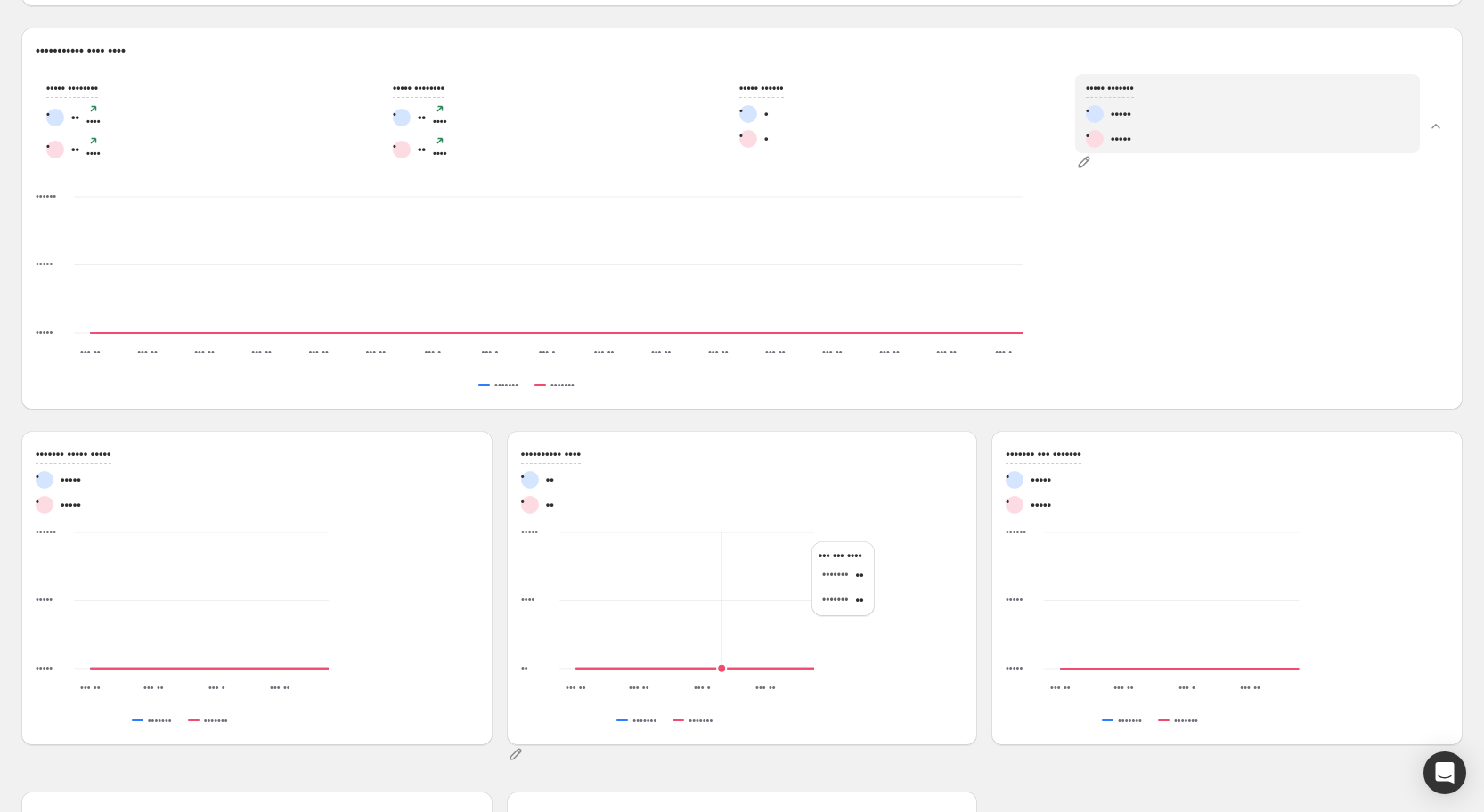 scroll, scrollTop: 0, scrollLeft: 0, axis: both 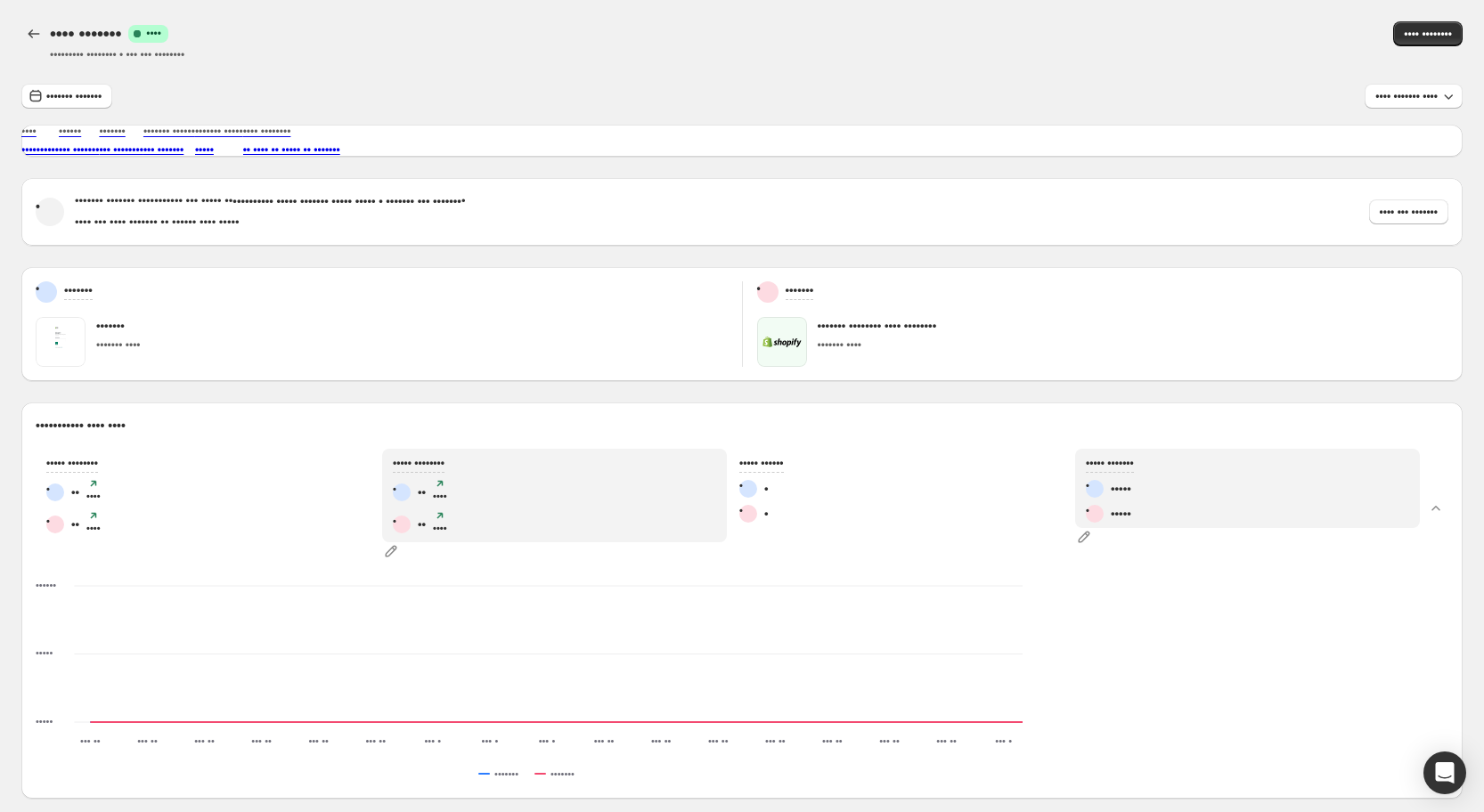 drag, startPoint x: 554, startPoint y: 519, endPoint x: 540, endPoint y: 521, distance: 14.142136 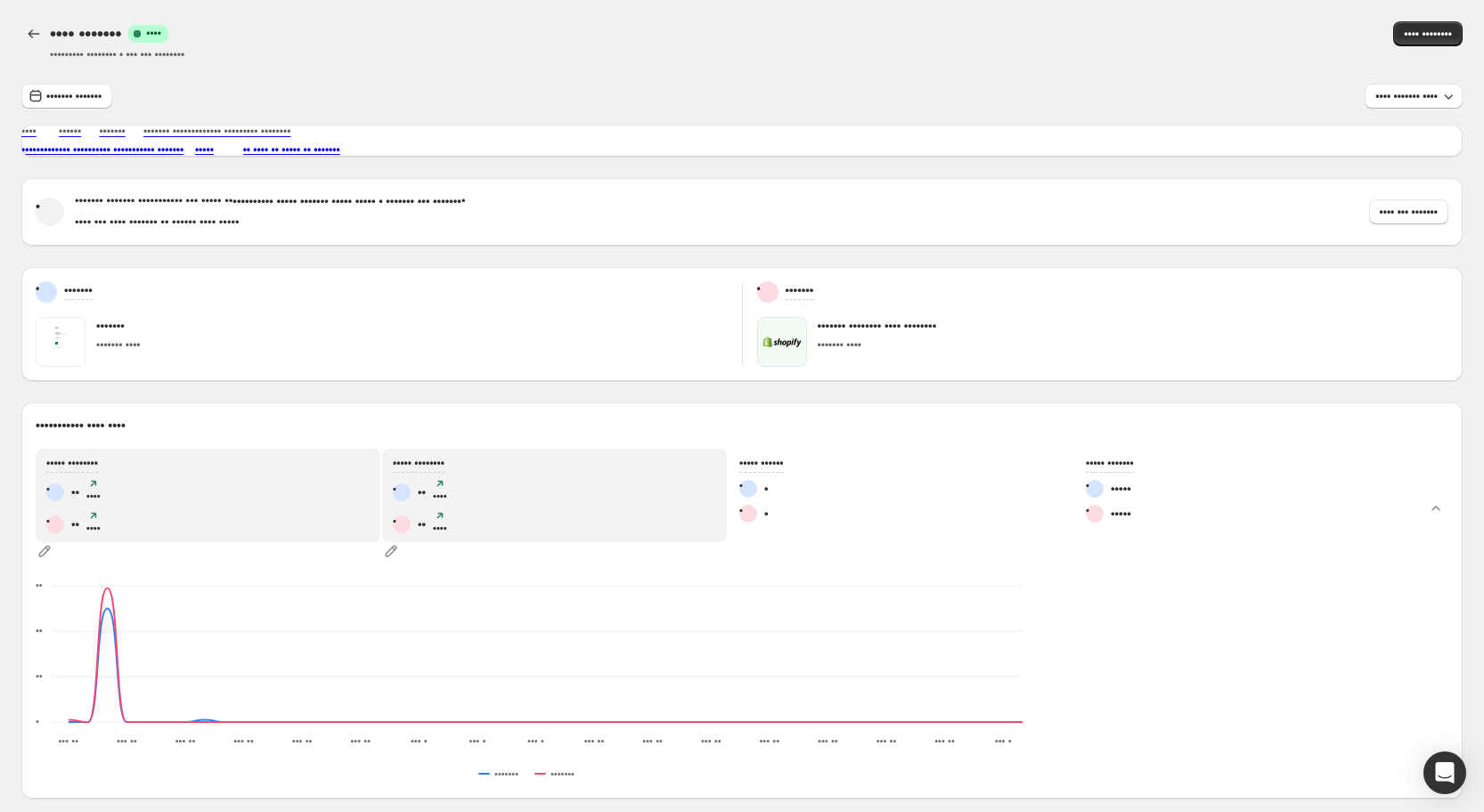 drag, startPoint x: 319, startPoint y: 516, endPoint x: 446, endPoint y: 523, distance: 127.1928 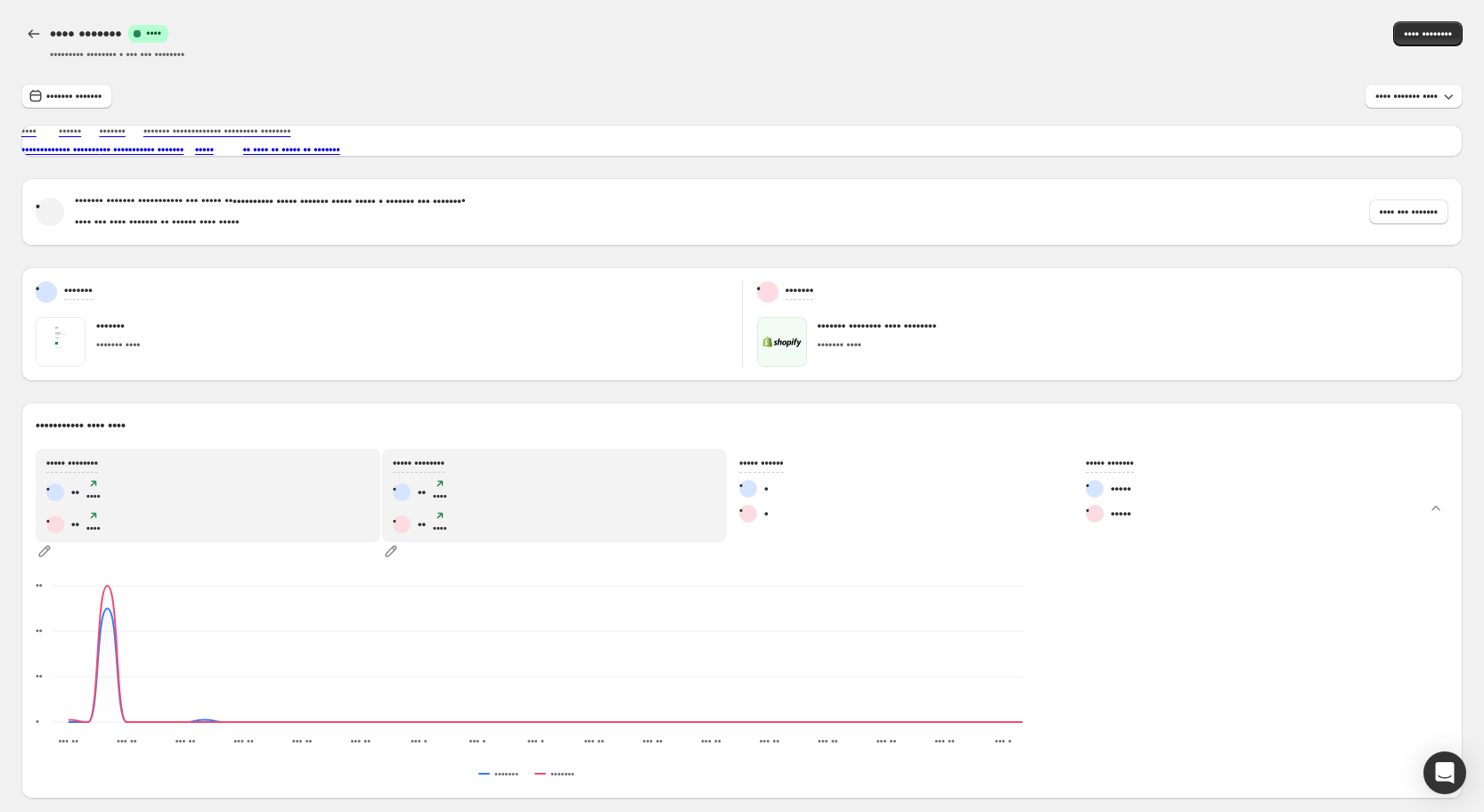 click on "• •• ••• • • •• ••• •" at bounding box center (208, 508) 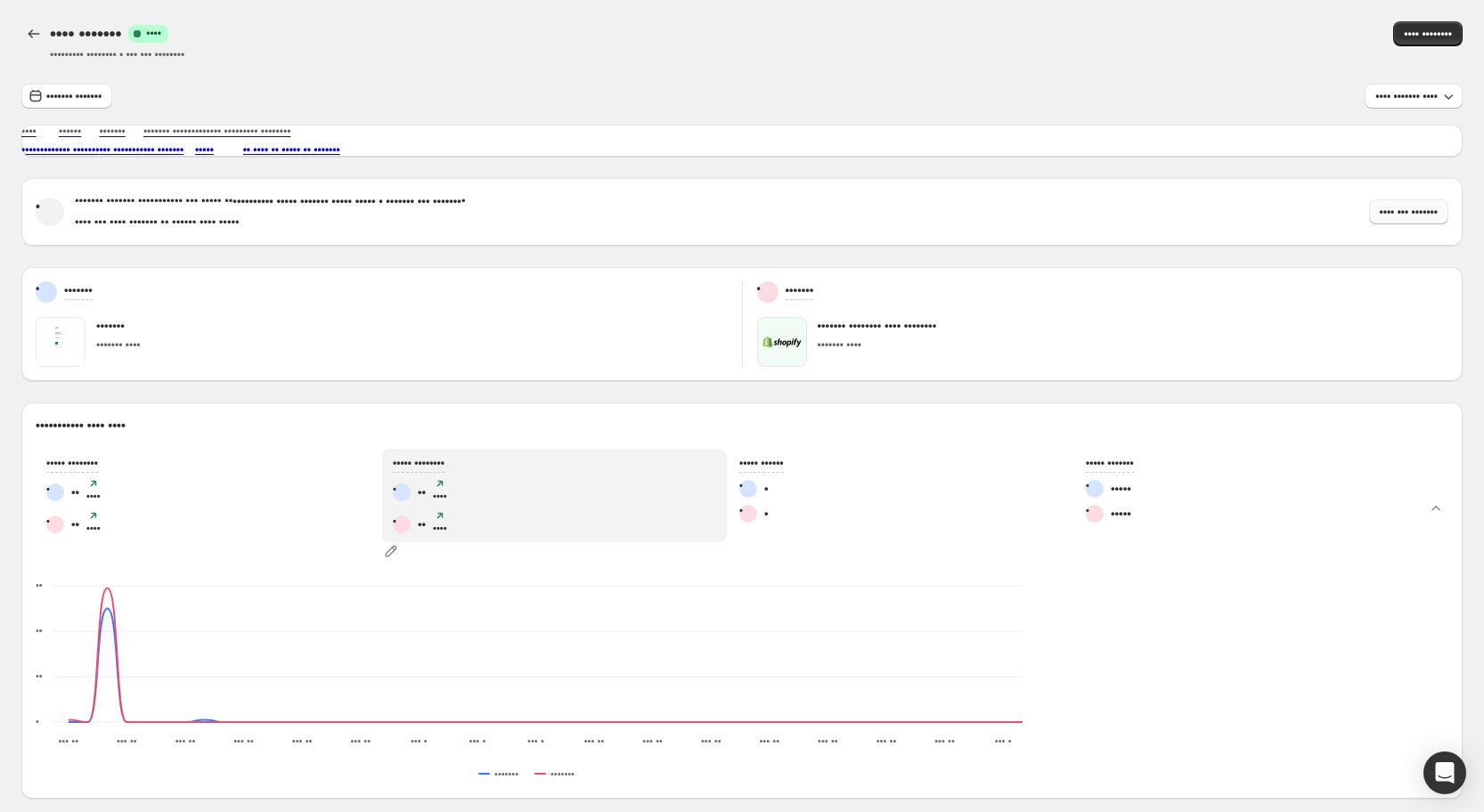click on "•••• ••• •••••••" at bounding box center [1408, 212] 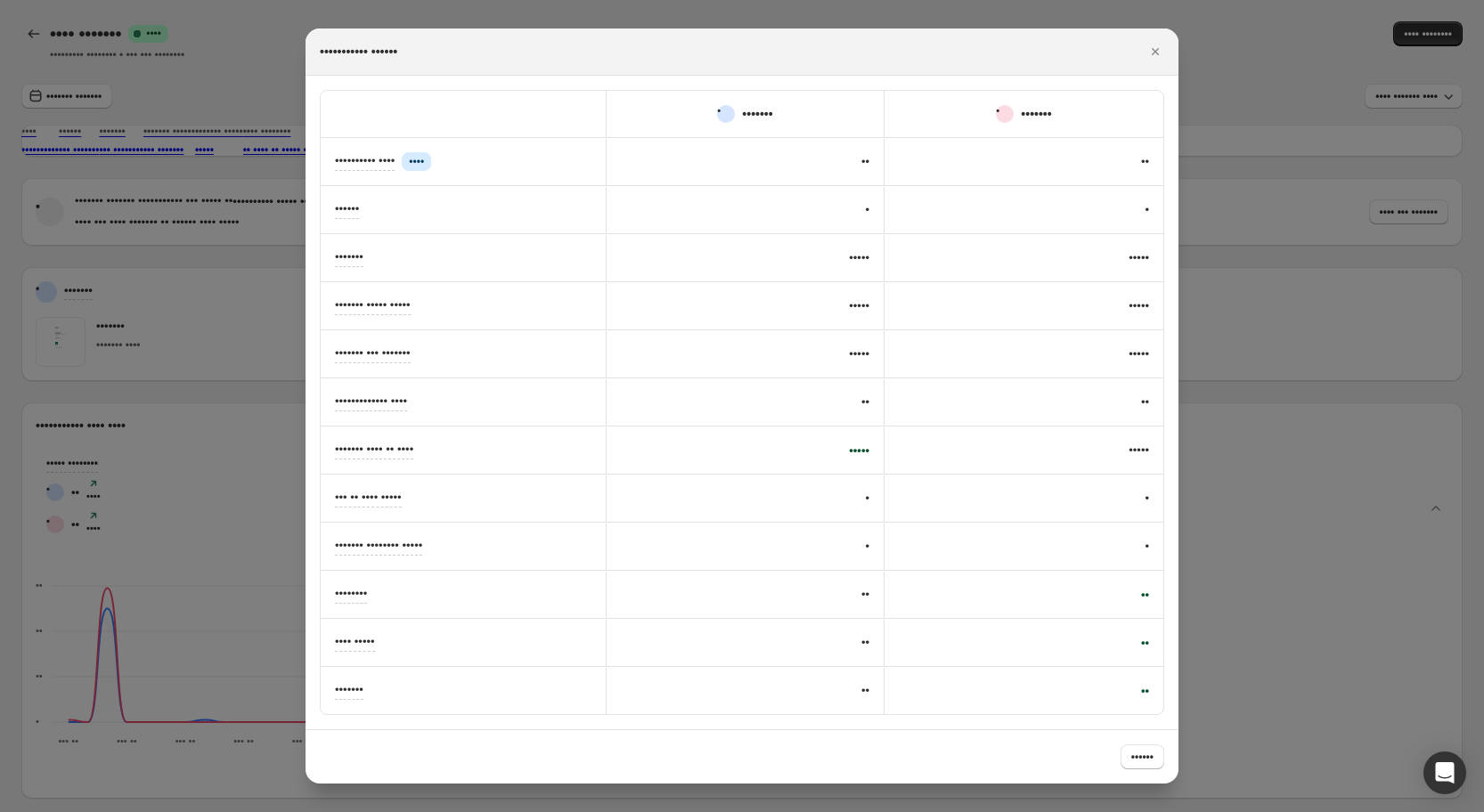scroll, scrollTop: 0, scrollLeft: 0, axis: both 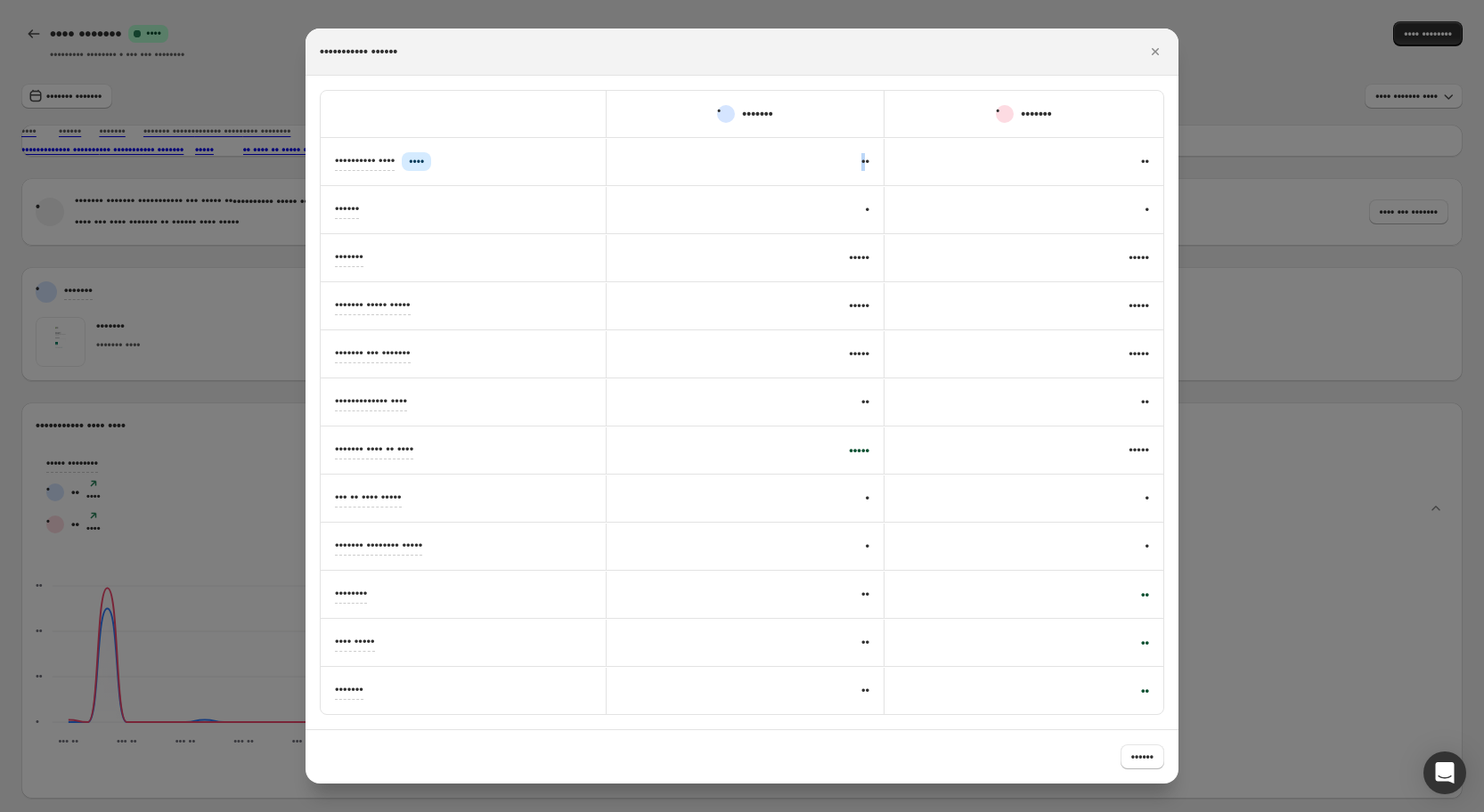 click on "••" at bounding box center (745, 114) 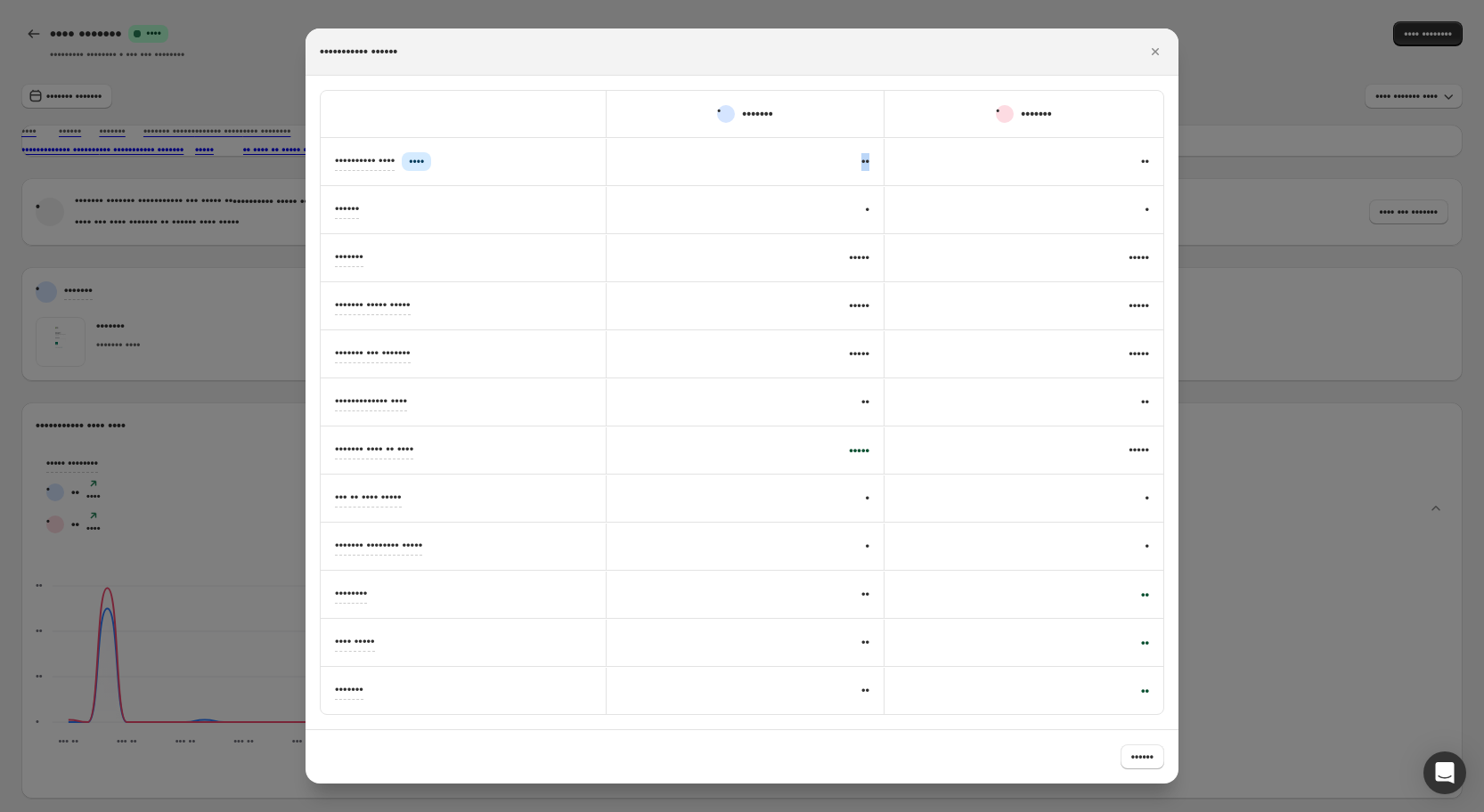 click on "••" at bounding box center (745, 114) 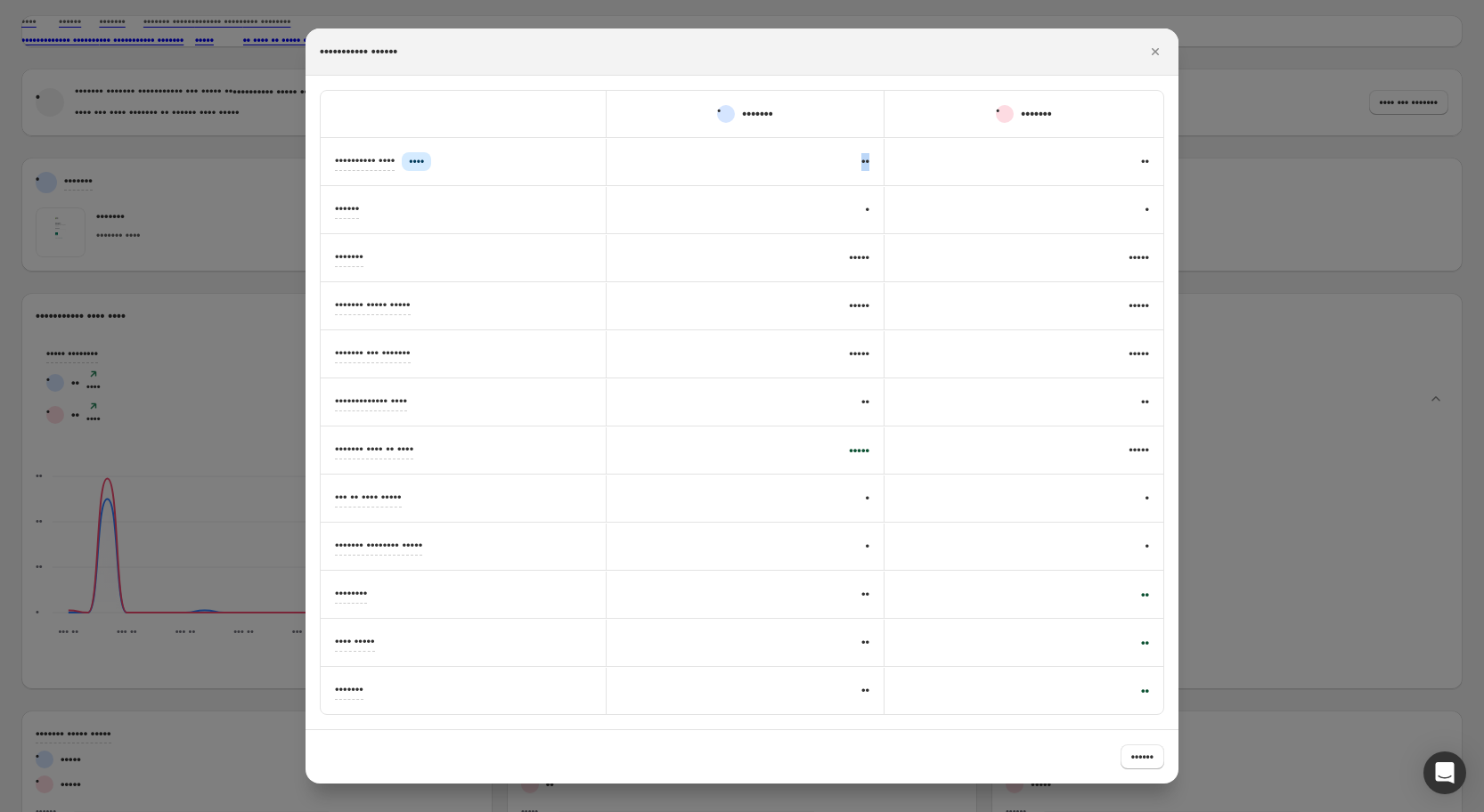scroll, scrollTop: 540, scrollLeft: 0, axis: vertical 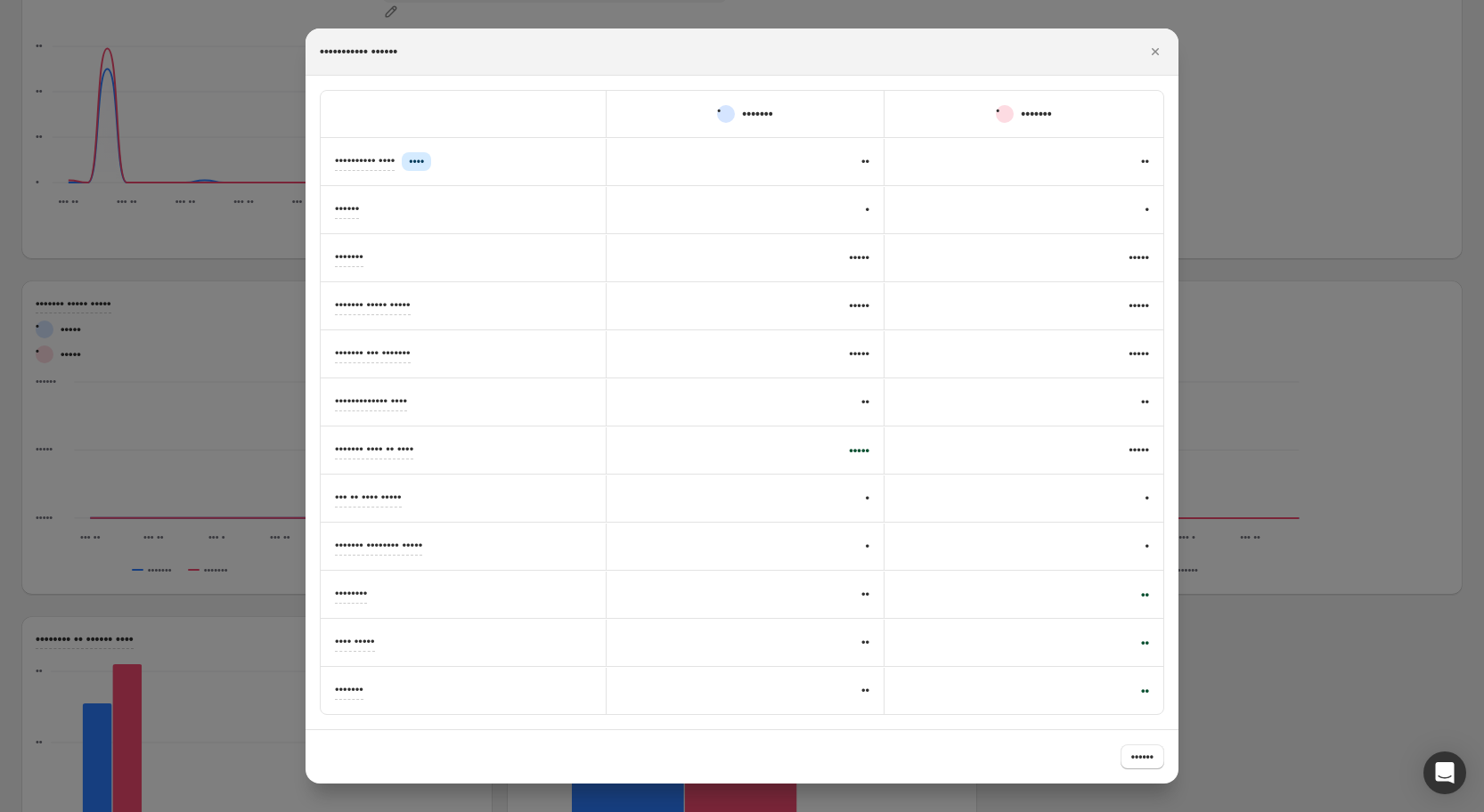 click on "••" at bounding box center (859, 451) 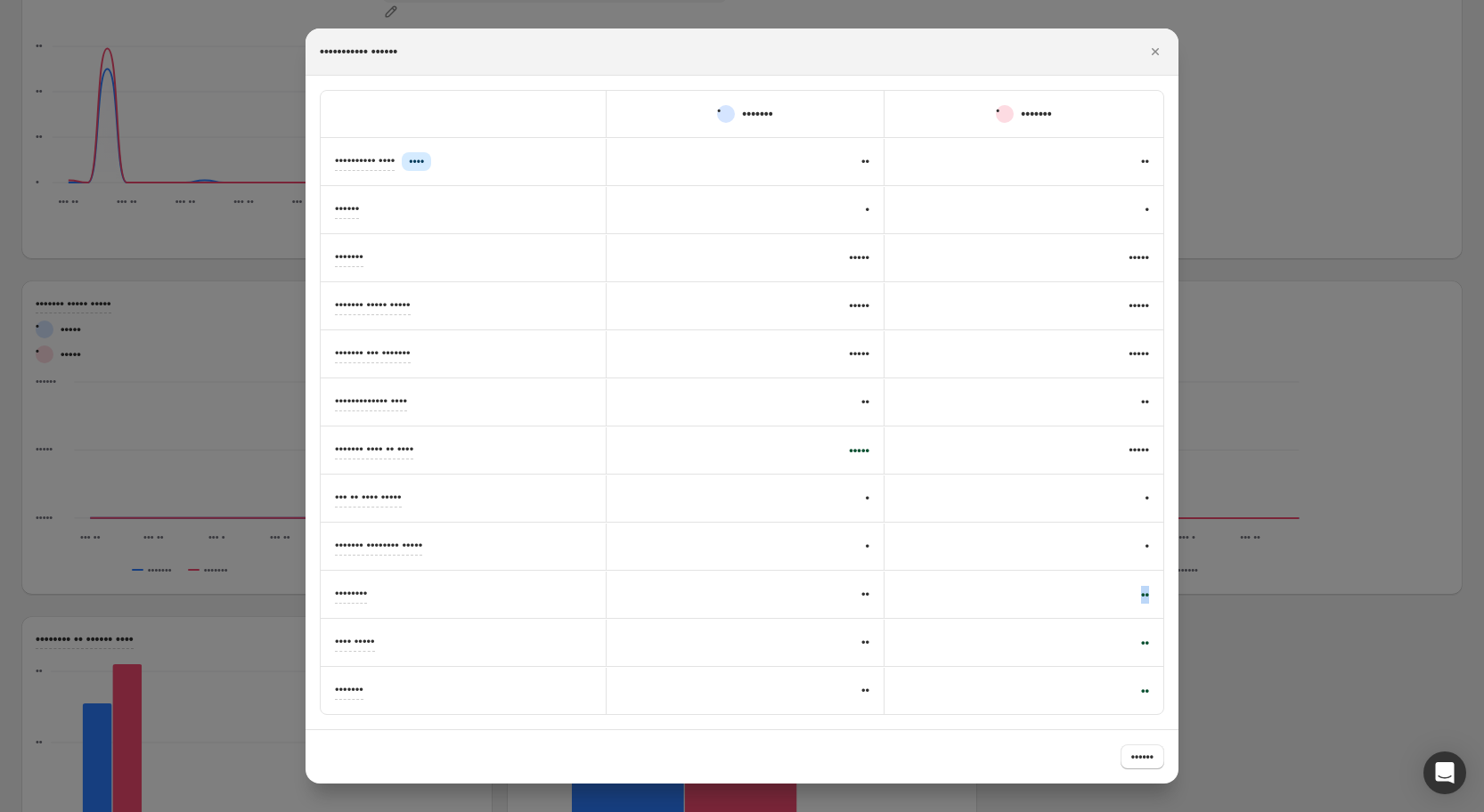 click on "••" at bounding box center (859, 451) 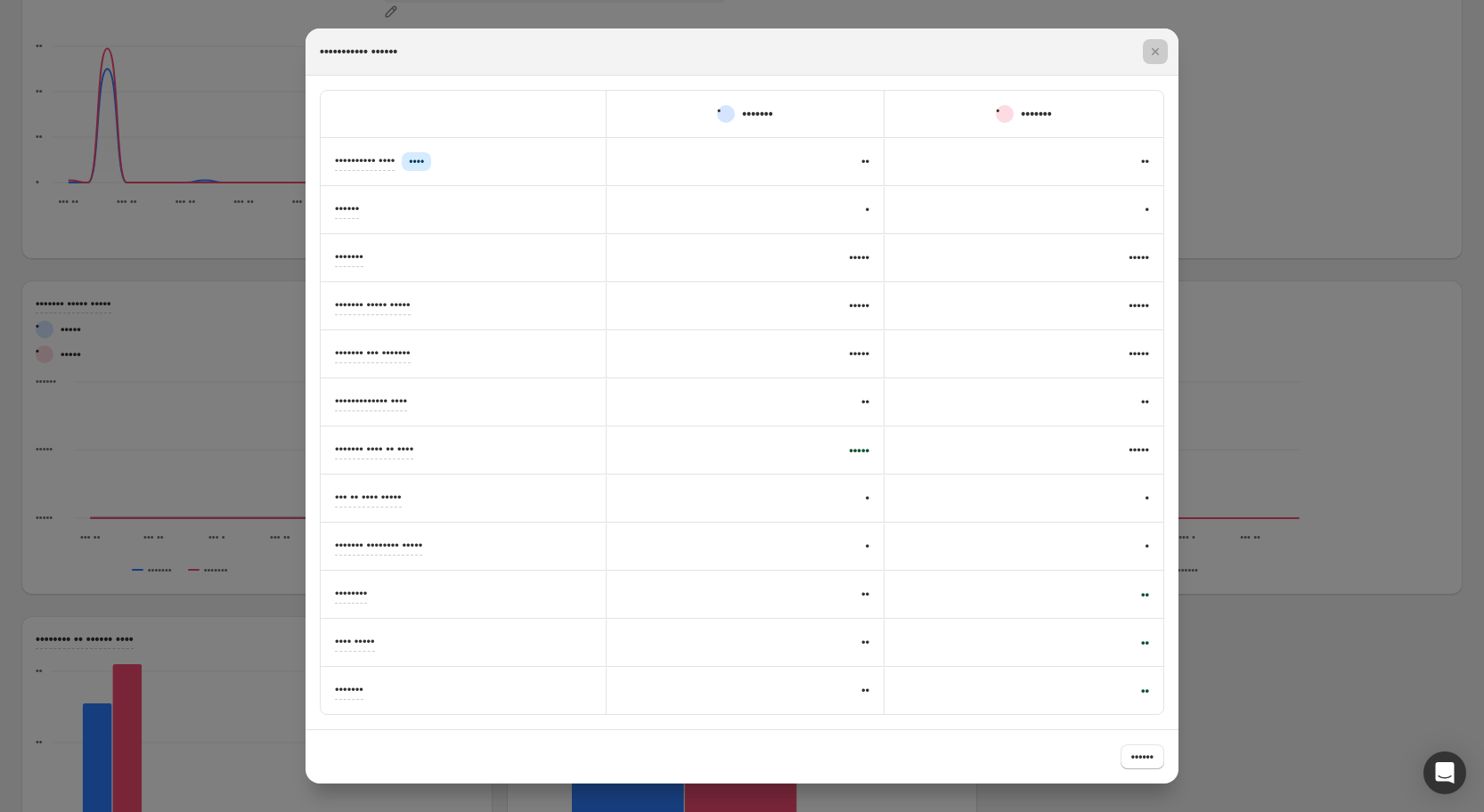 click at bounding box center [742, 406] 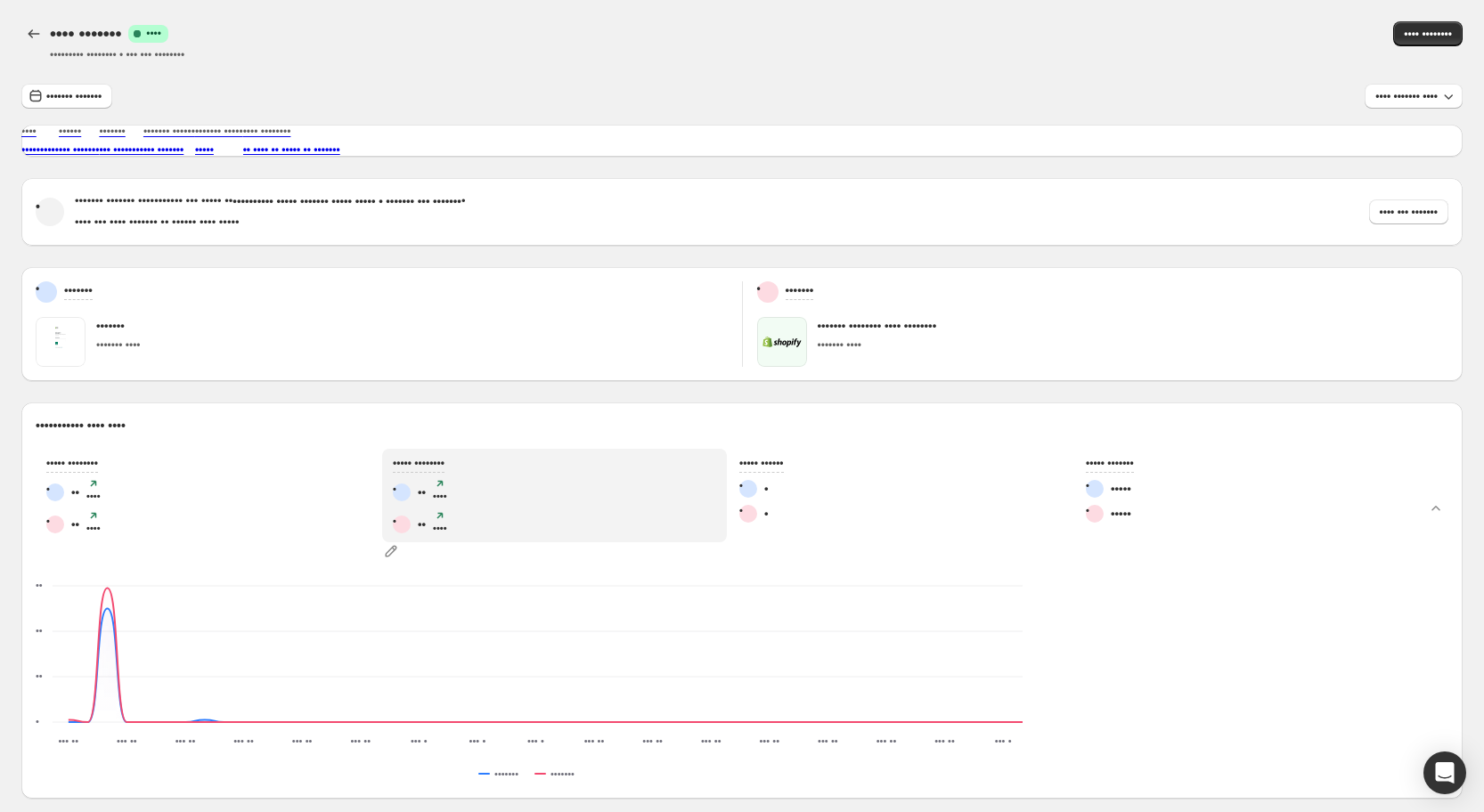 click on "••••••••• ••••••••  • ••• ••• ••••••••" at bounding box center [414, 55] 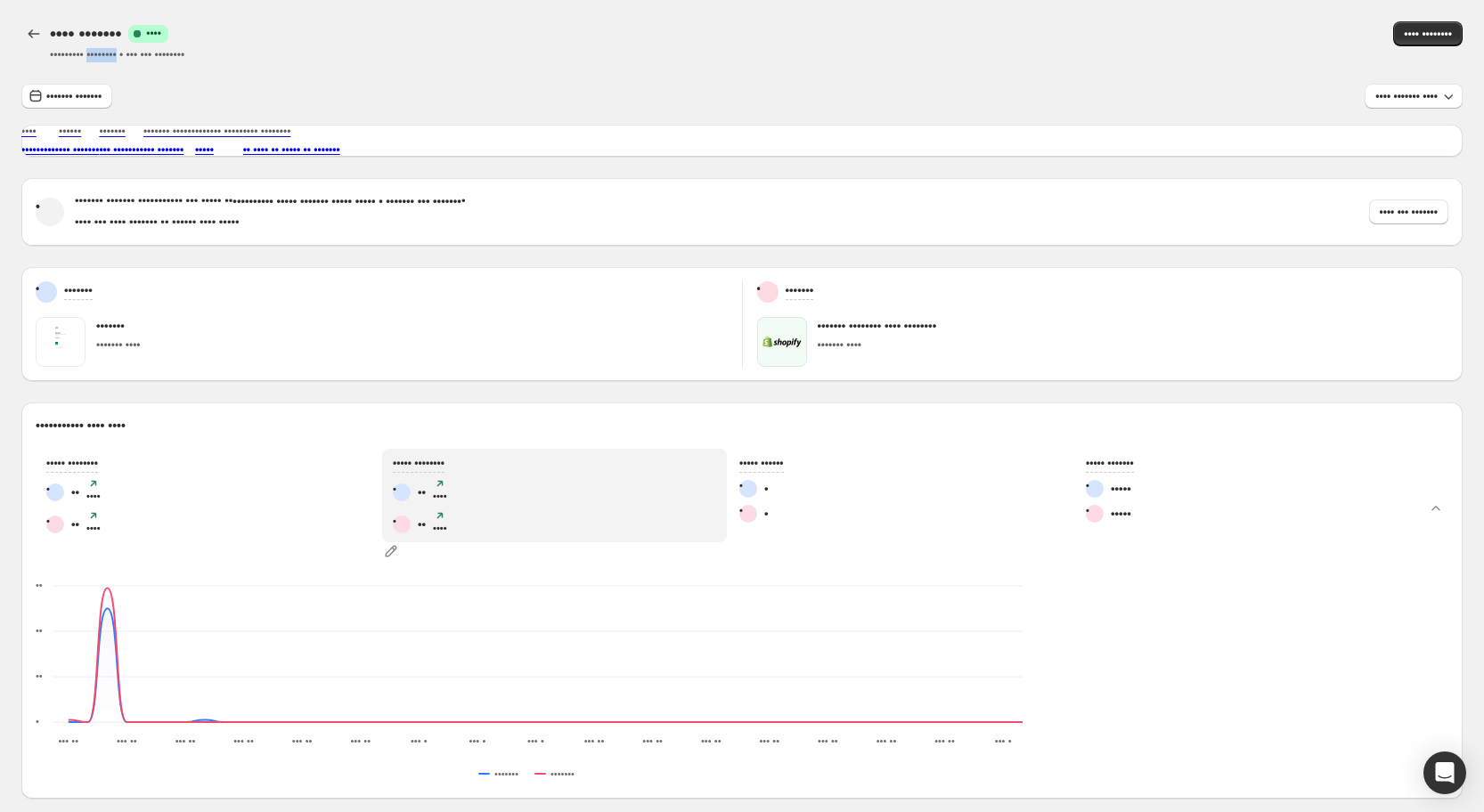click on "••••••••• ••••••••  • ••• ••• ••••••••" at bounding box center (414, 55) 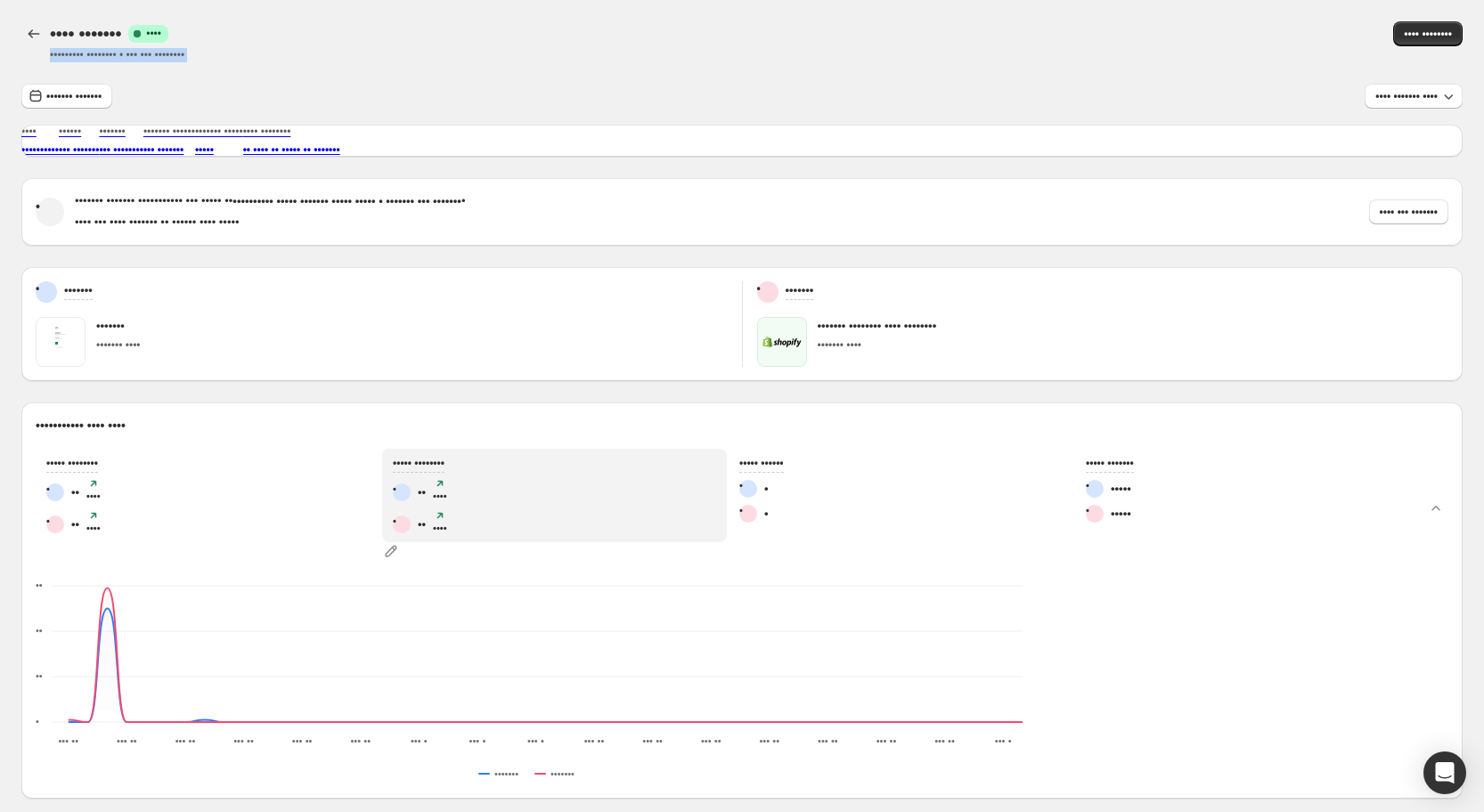 click on "••••••••• ••••••••  • ••• ••• ••••••••" at bounding box center (414, 55) 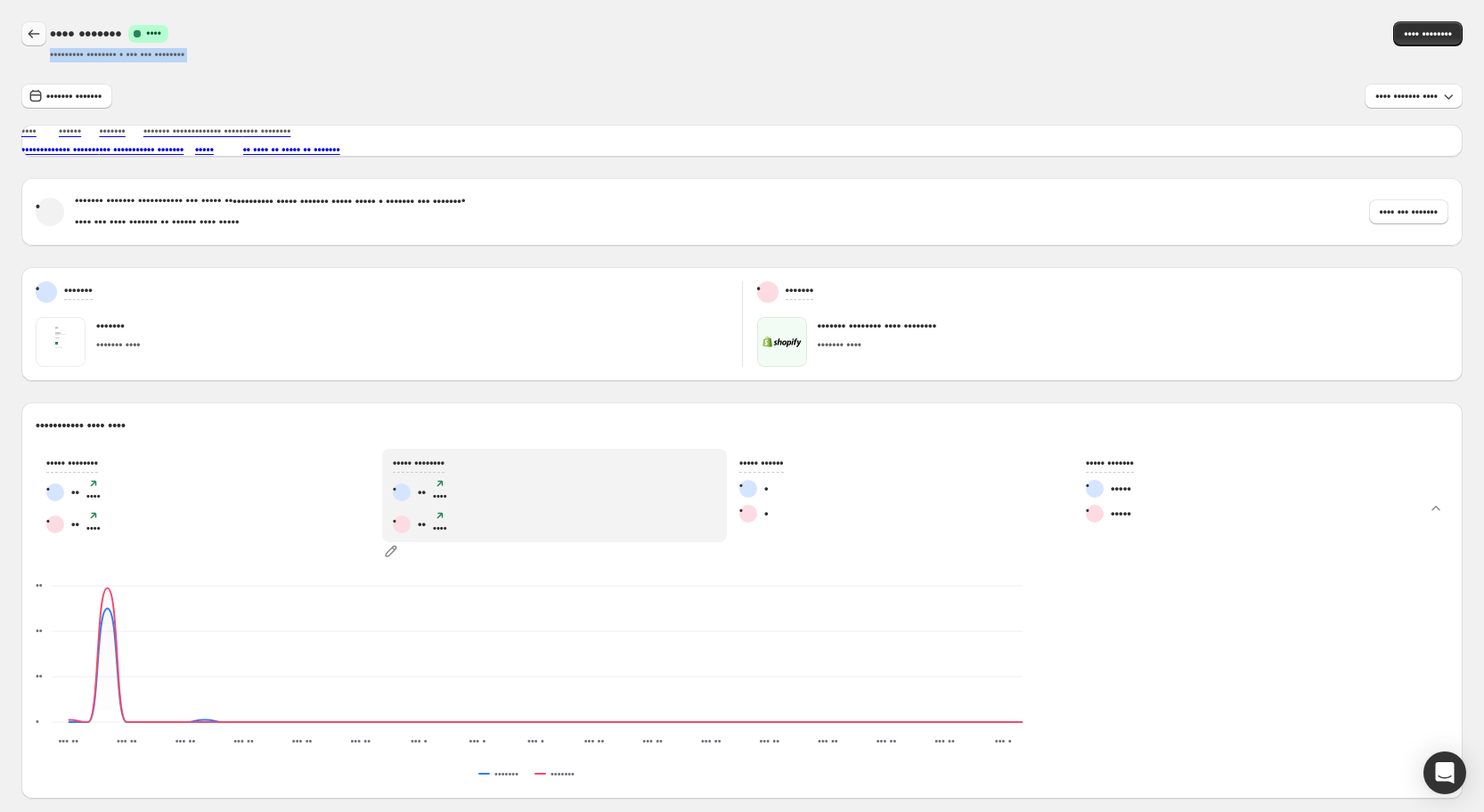 click at bounding box center [34, 34] 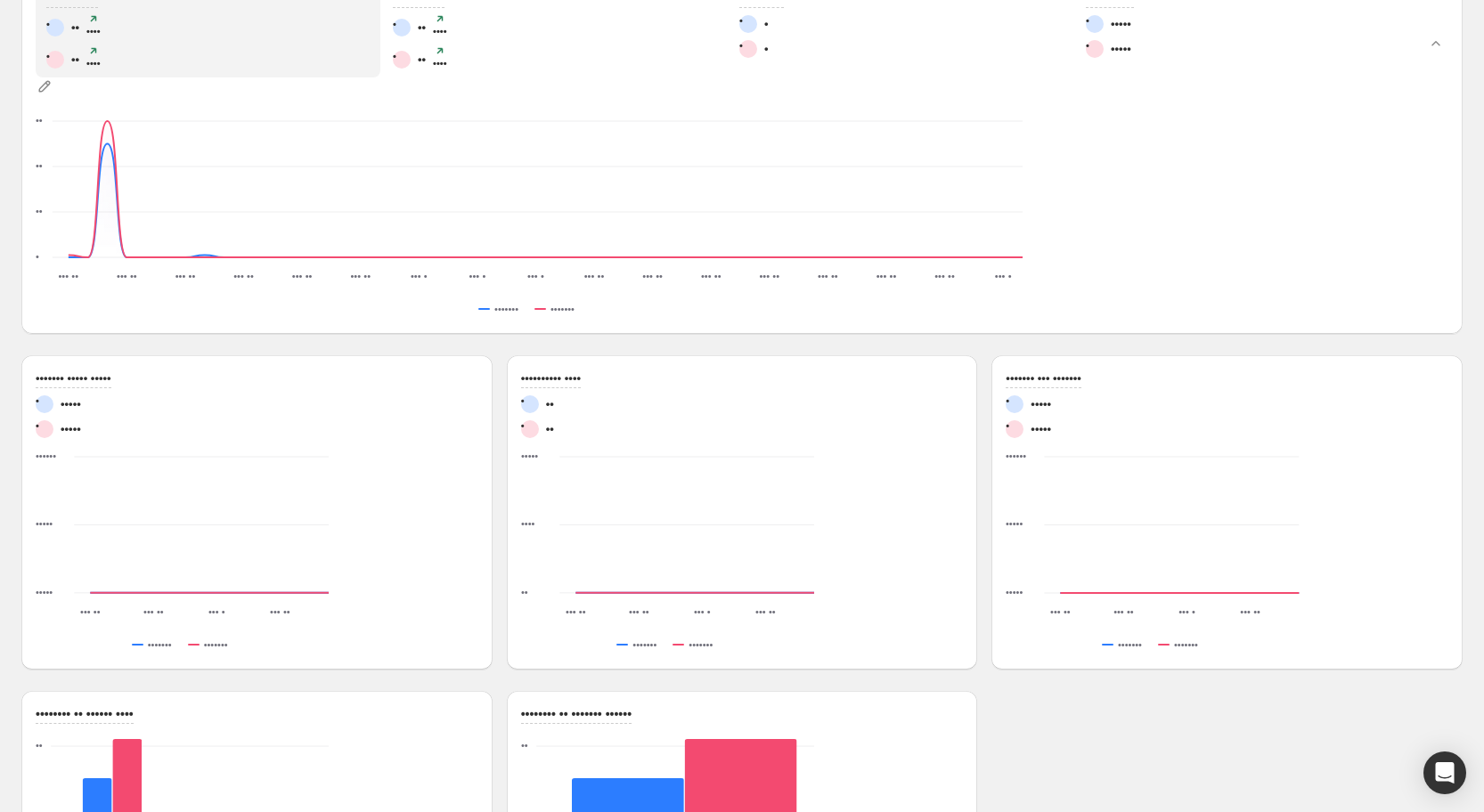 scroll, scrollTop: 0, scrollLeft: 0, axis: both 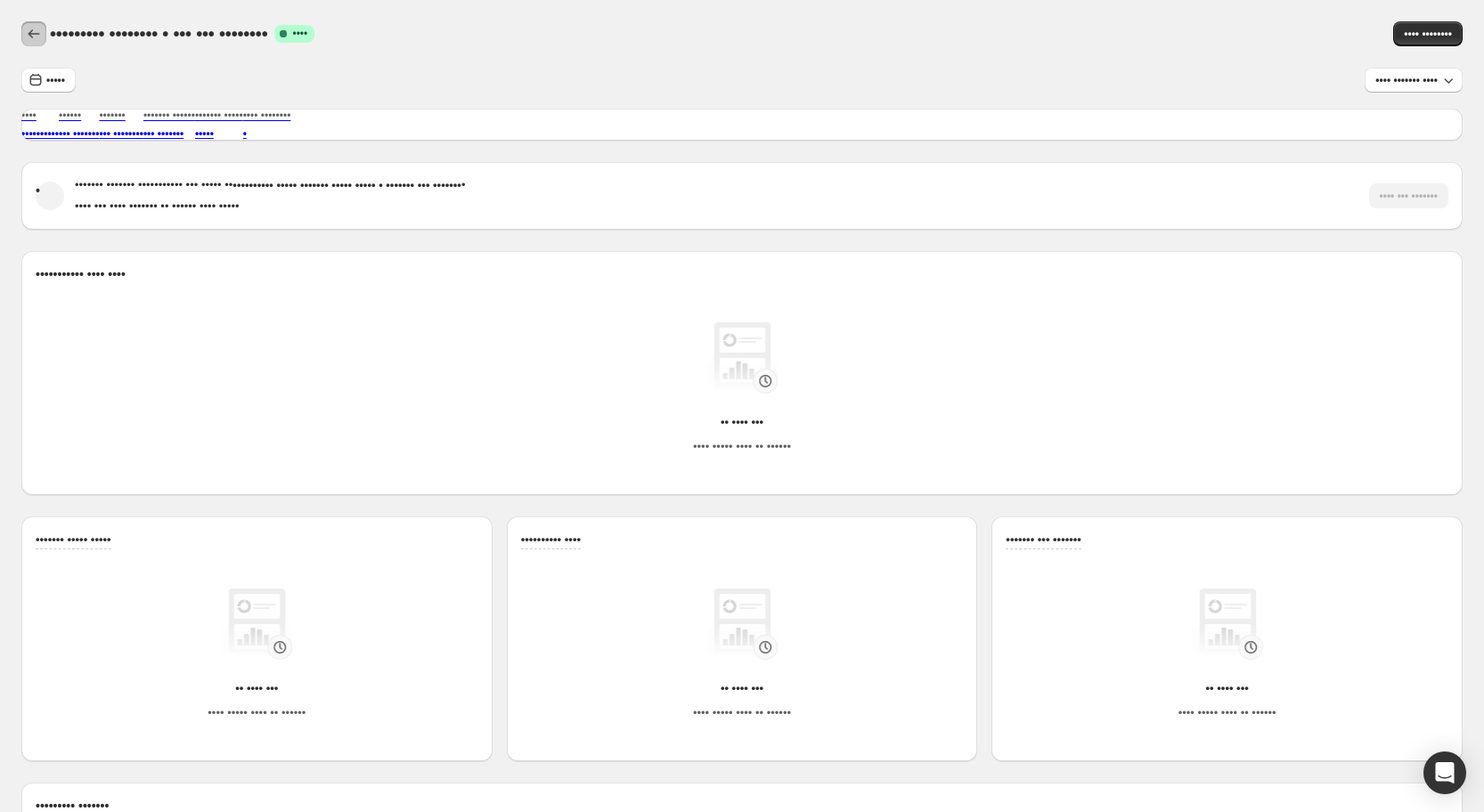 click at bounding box center (34, 34) 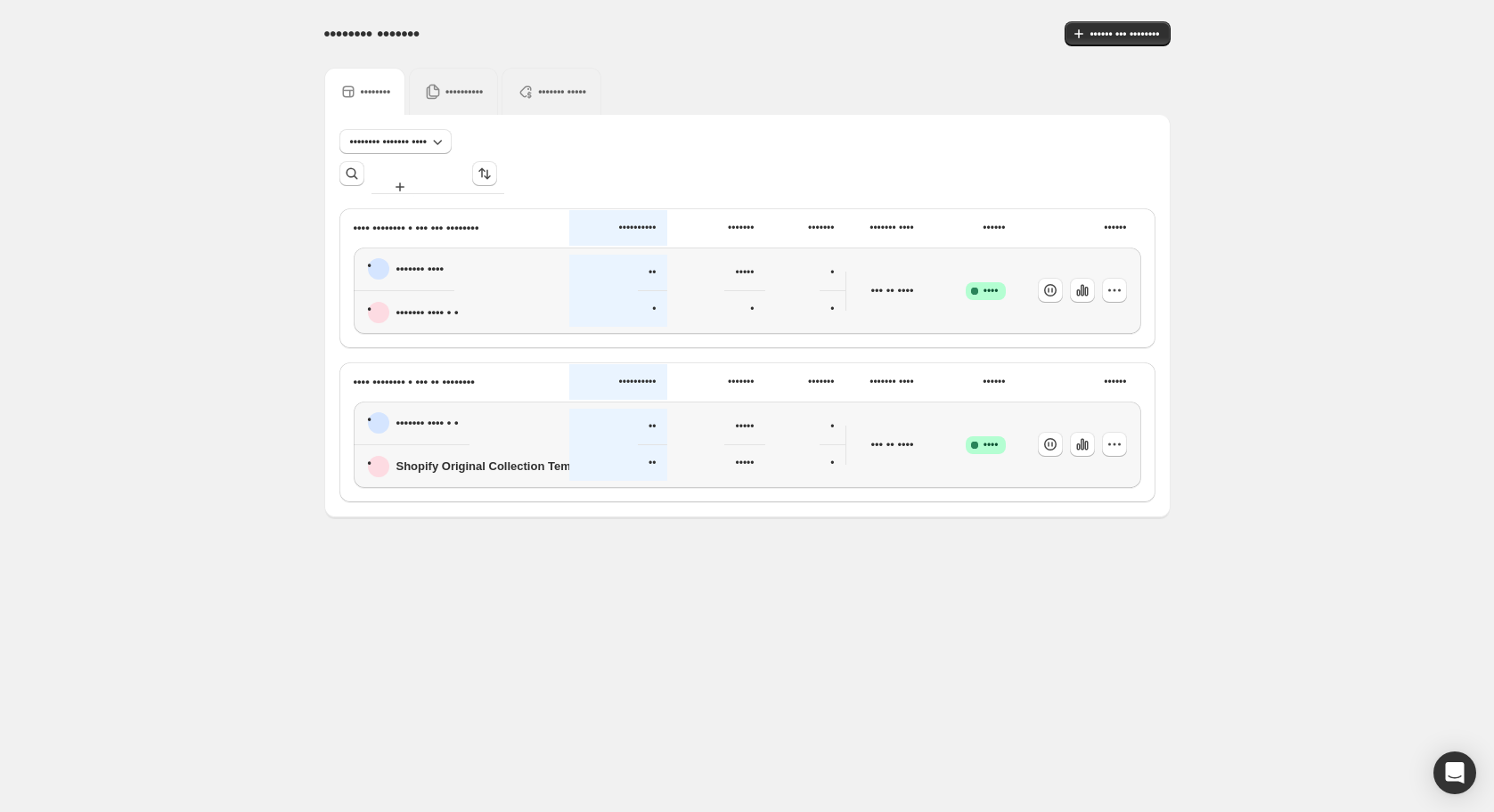 click on "••••••••••" at bounding box center (365, 92) 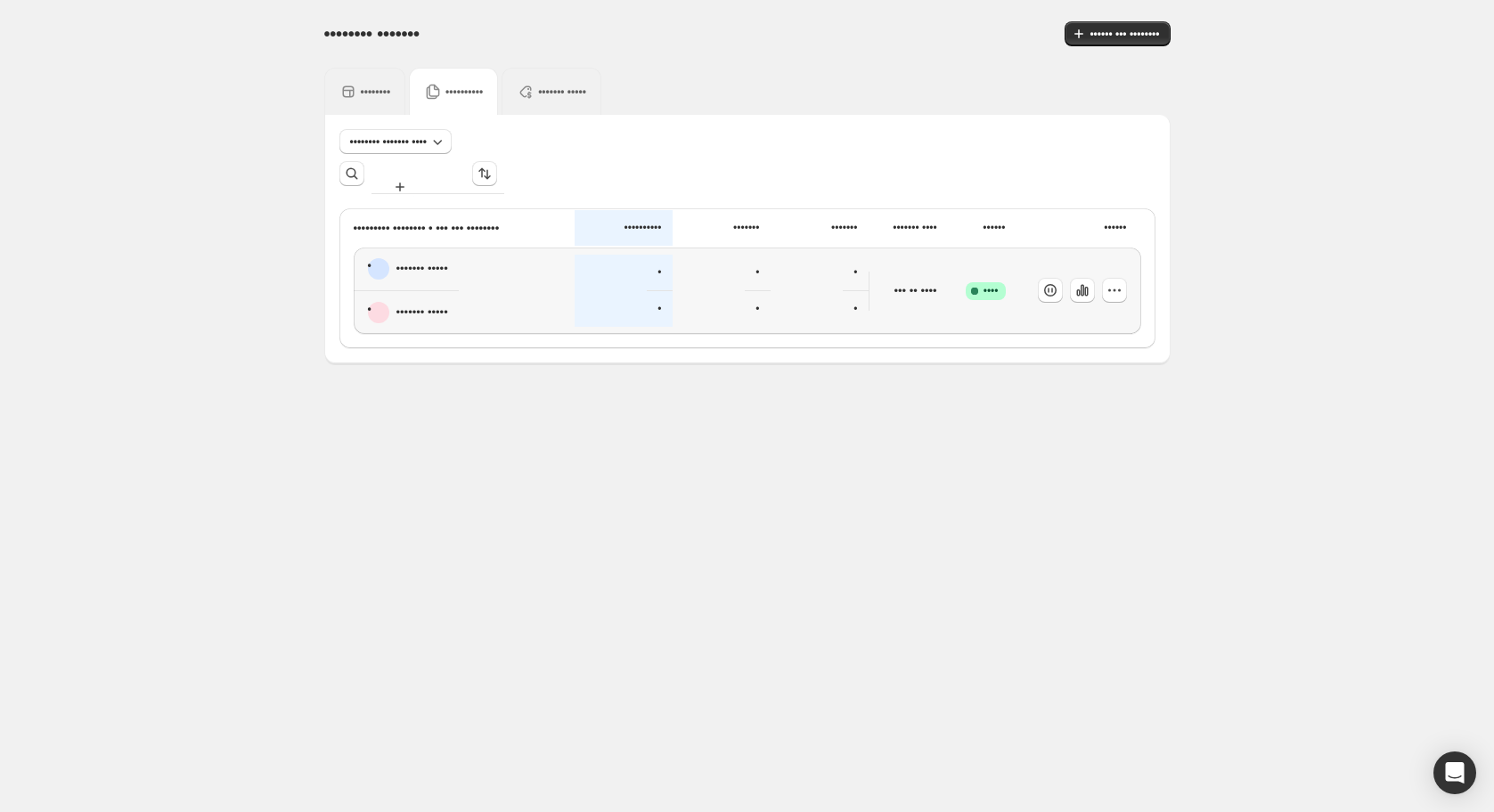 click on "••••••••" at bounding box center [365, 91] 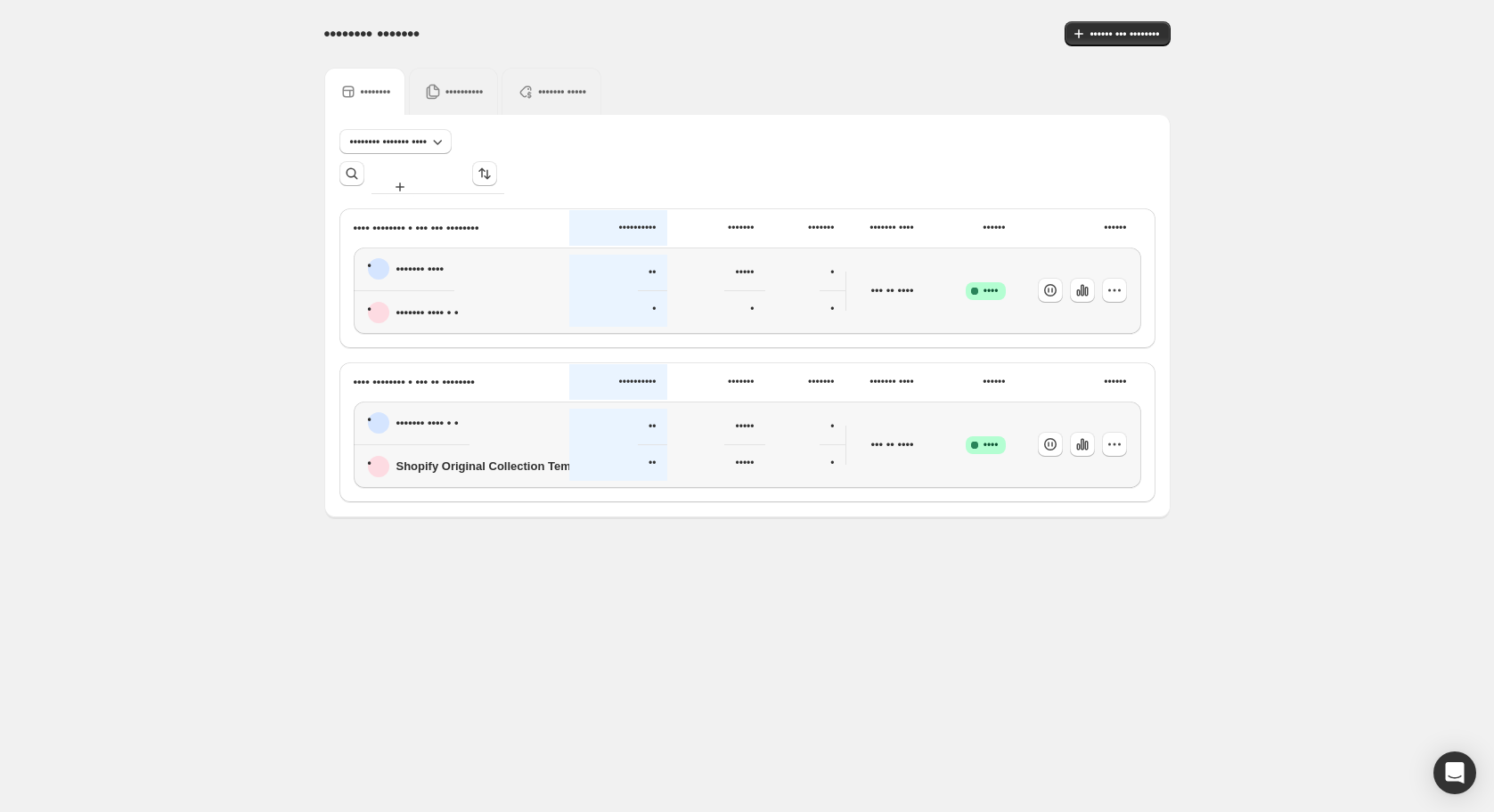 click on "•••••••• •••••••• •••• •••• •• ••••• •••••••• ••••••• •••••• ••• •••••••• •••••••• •••••••••• ••••••• ••••• •••••••• ••••••• •••• •••• ••••• •••• ••••• •••••• ••• •••• •••• •••••••• • ••• ••• •••••••• •••••••••• ••••••• ••••••• ••••••• •••• •••••• •••••• • ••••••• •••• • ••••••• •••• • • •• • ••••• • • • ••• •• •••• ••••••• •••••••• •••• •••• •••••••• • ••• •• •••••••• •••••••••• ••••••• ••••••• ••••••• •••• •••••• •••••• • ••••••• •••• • • • ••••••• •••••••• •••••••••• •••••••• •• •• ••••• ••••• • • ••• •• •••• ••••••• •••••••• •••• •••• ••••••••• ••••••••• ••••• •••••••••••" at bounding box center (747, 258) 